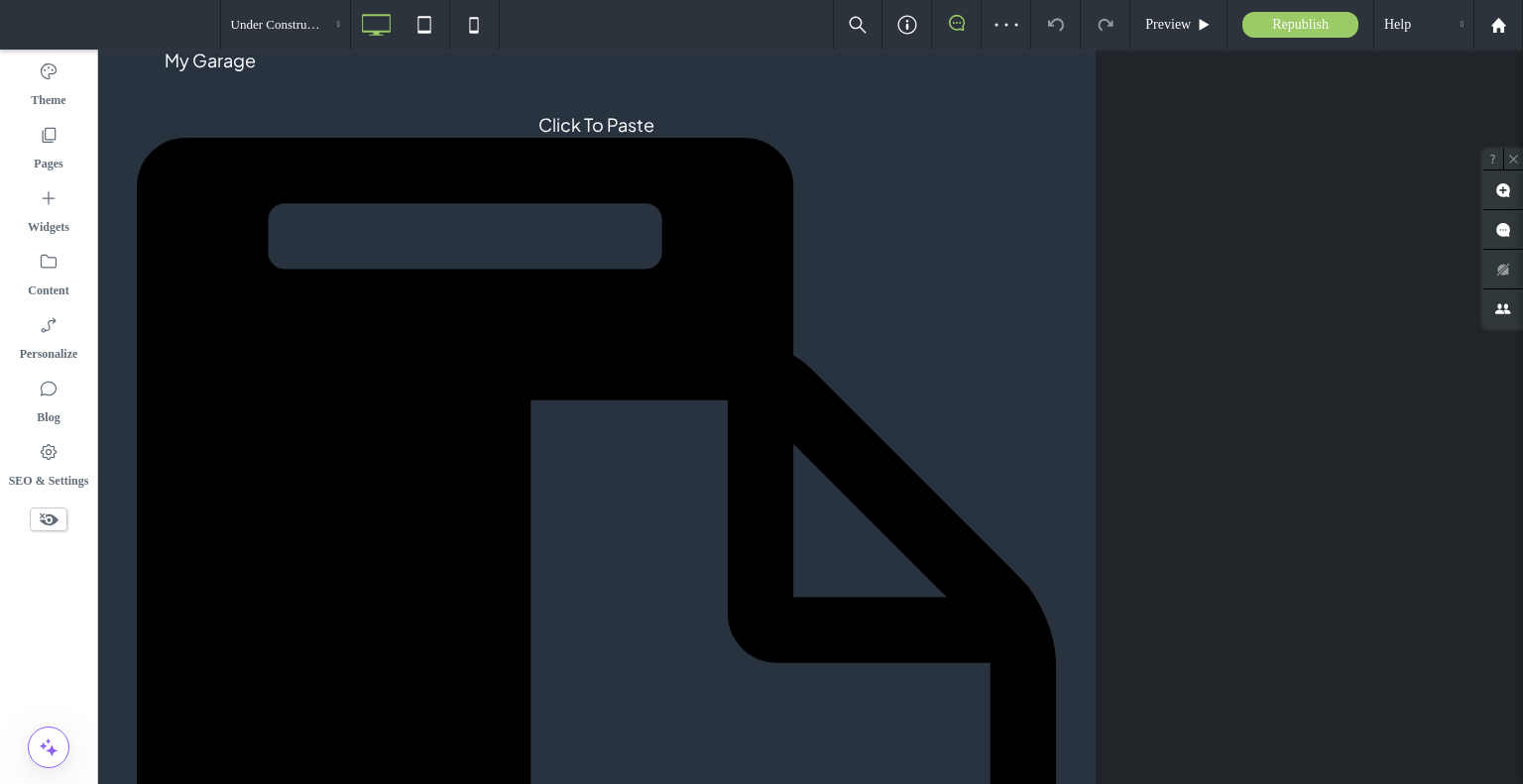 scroll, scrollTop: 0, scrollLeft: 0, axis: both 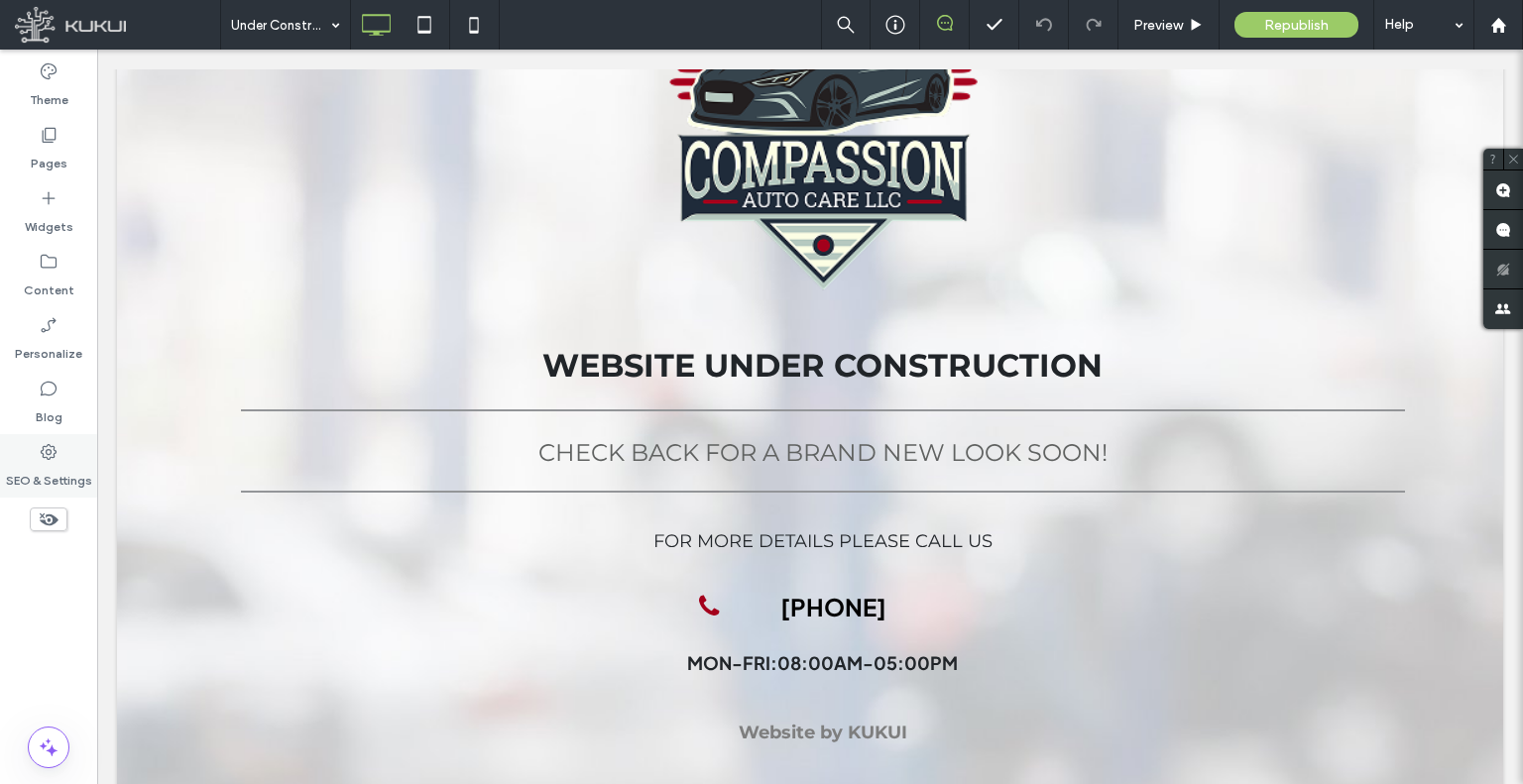 click 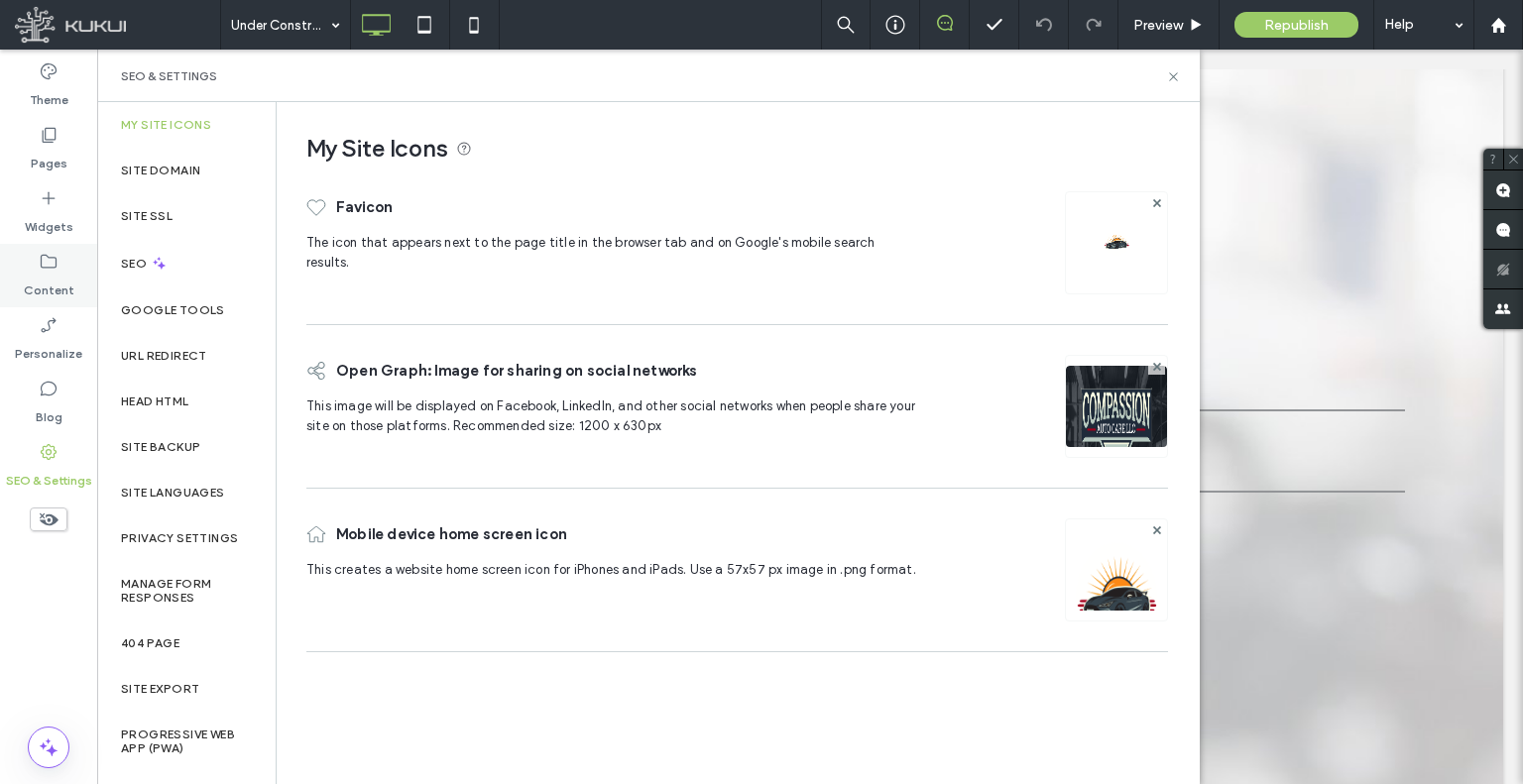 click on "Content" at bounding box center (49, 276) 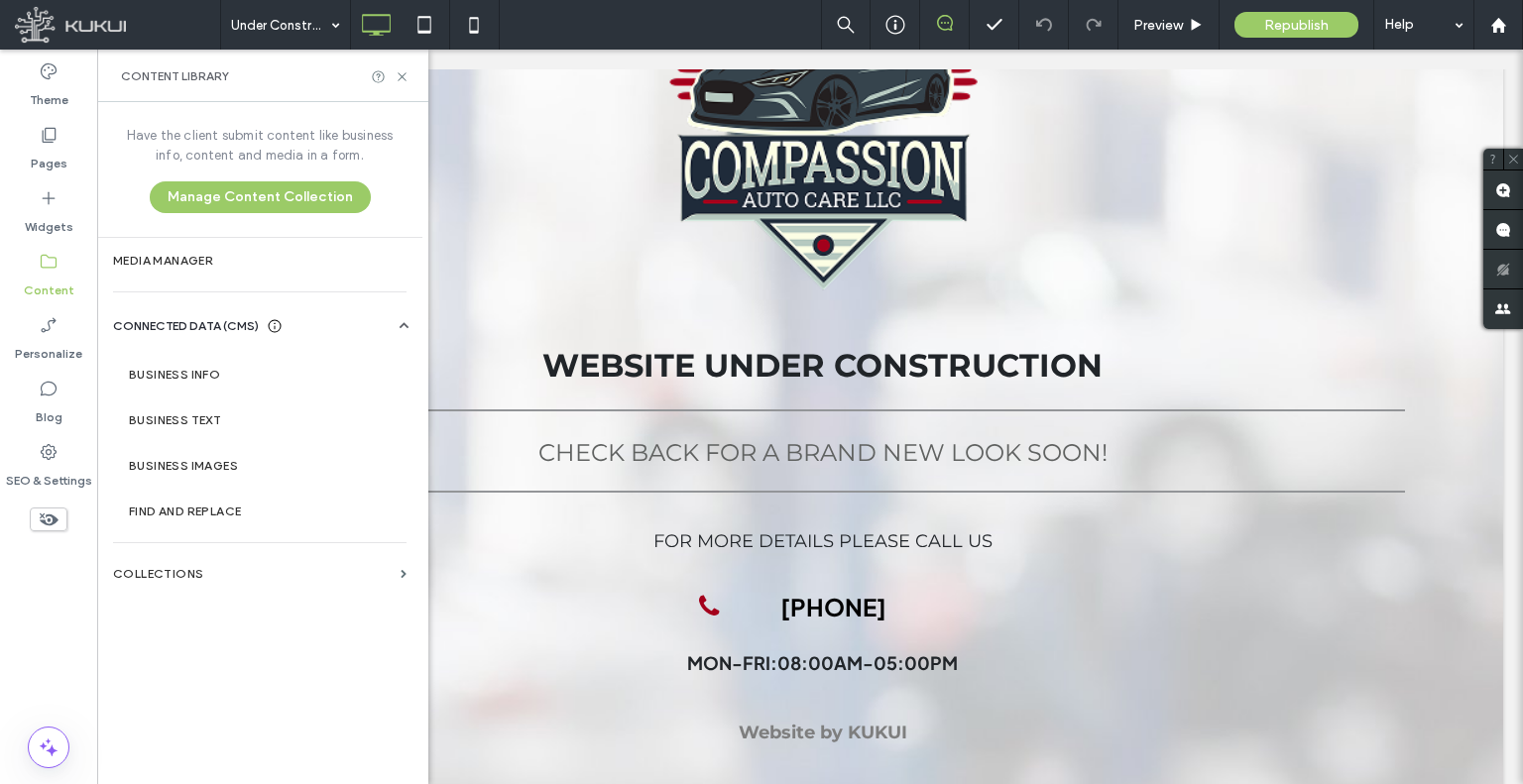 click on "URL Redirect" at bounding box center [186, 356] 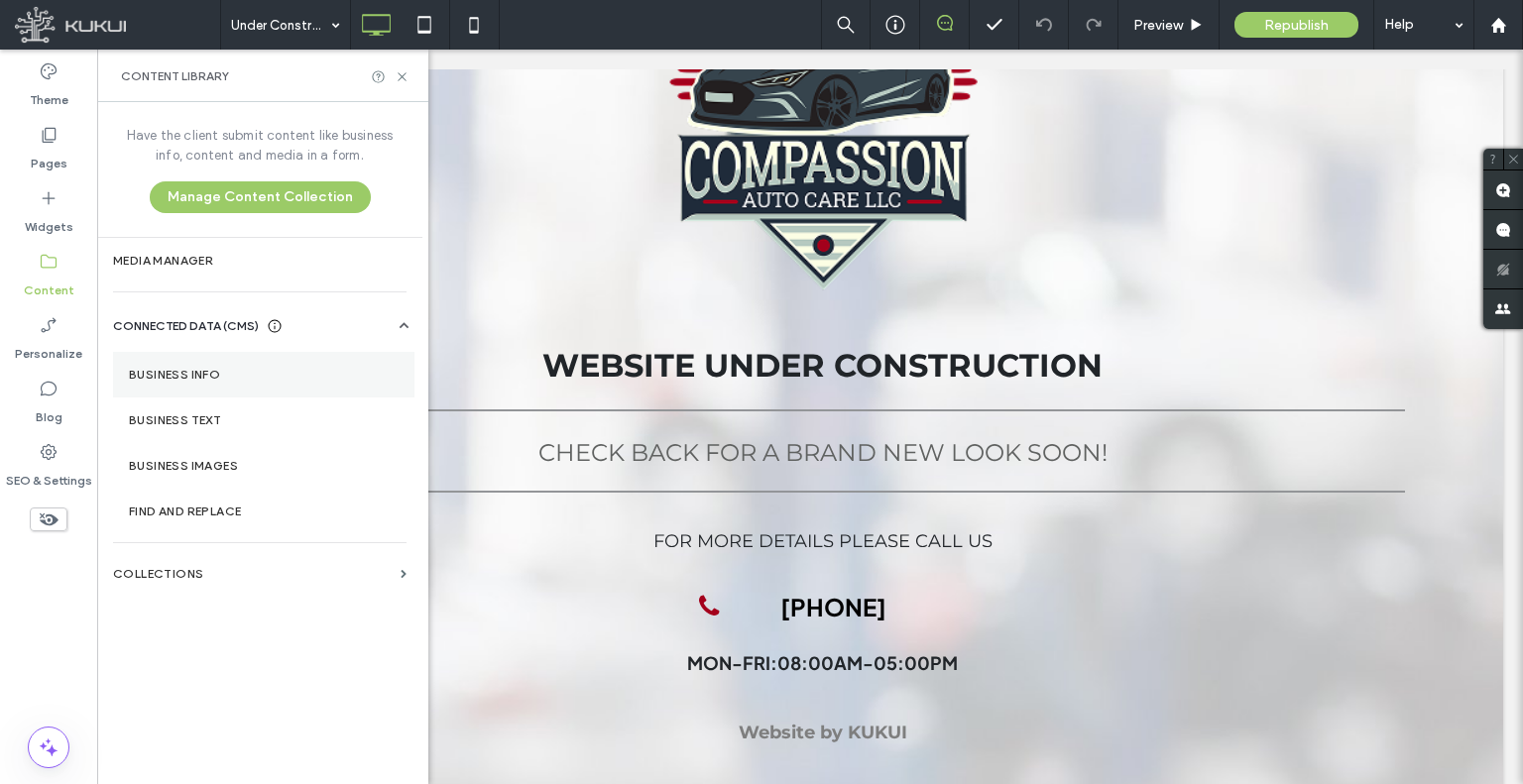 click on "Business Info" at bounding box center (264, 375) 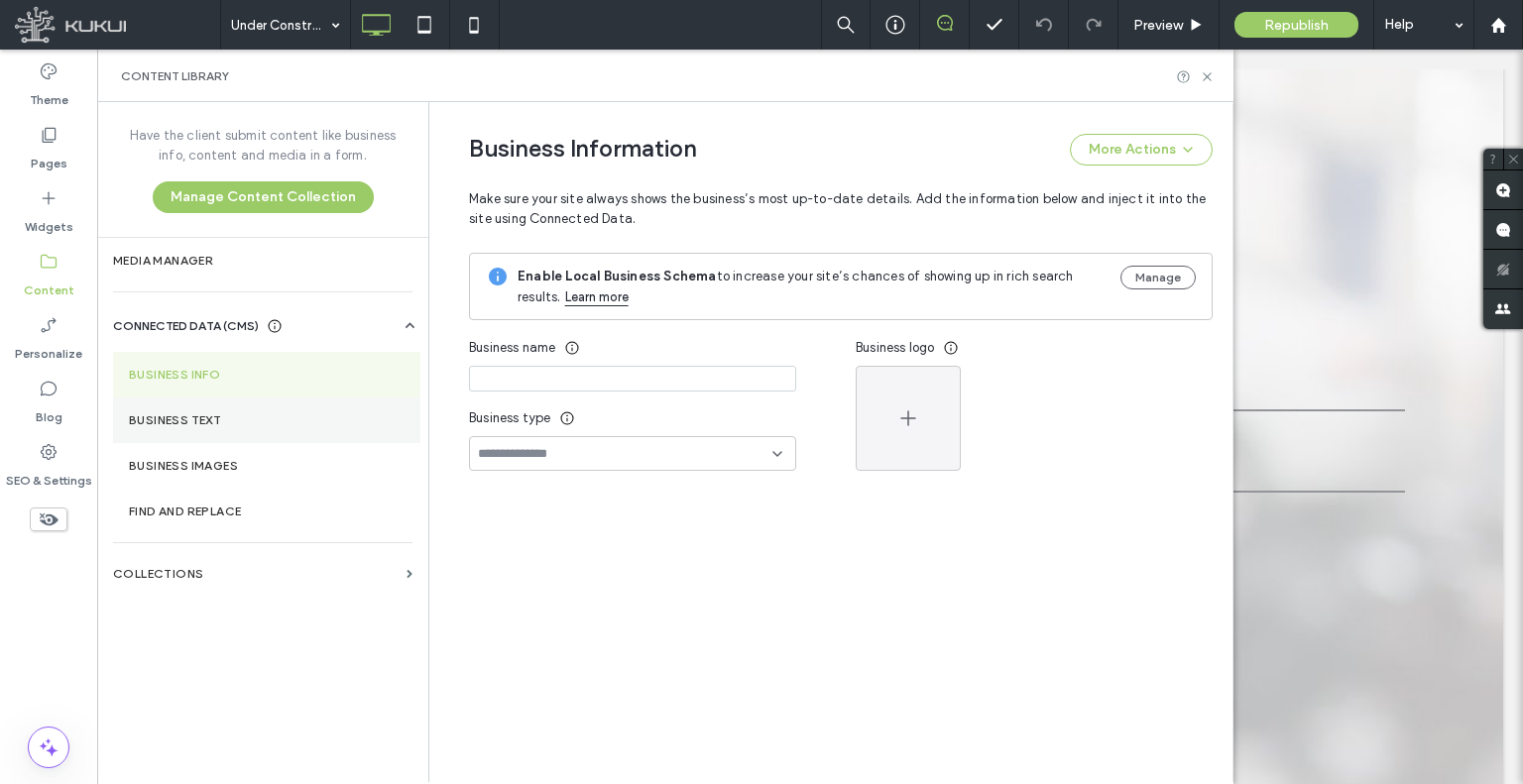 type on "**********" 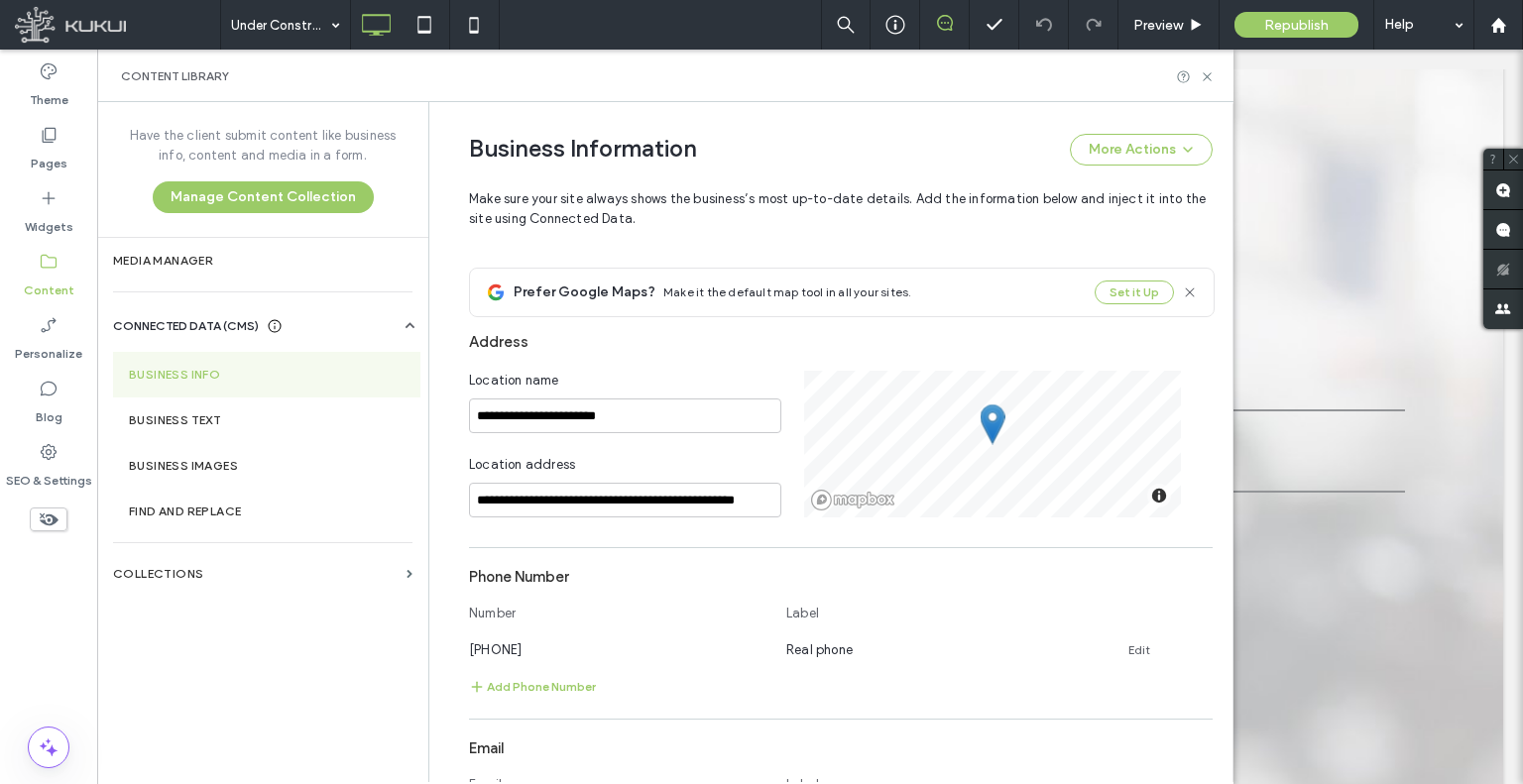 scroll, scrollTop: 505, scrollLeft: 0, axis: vertical 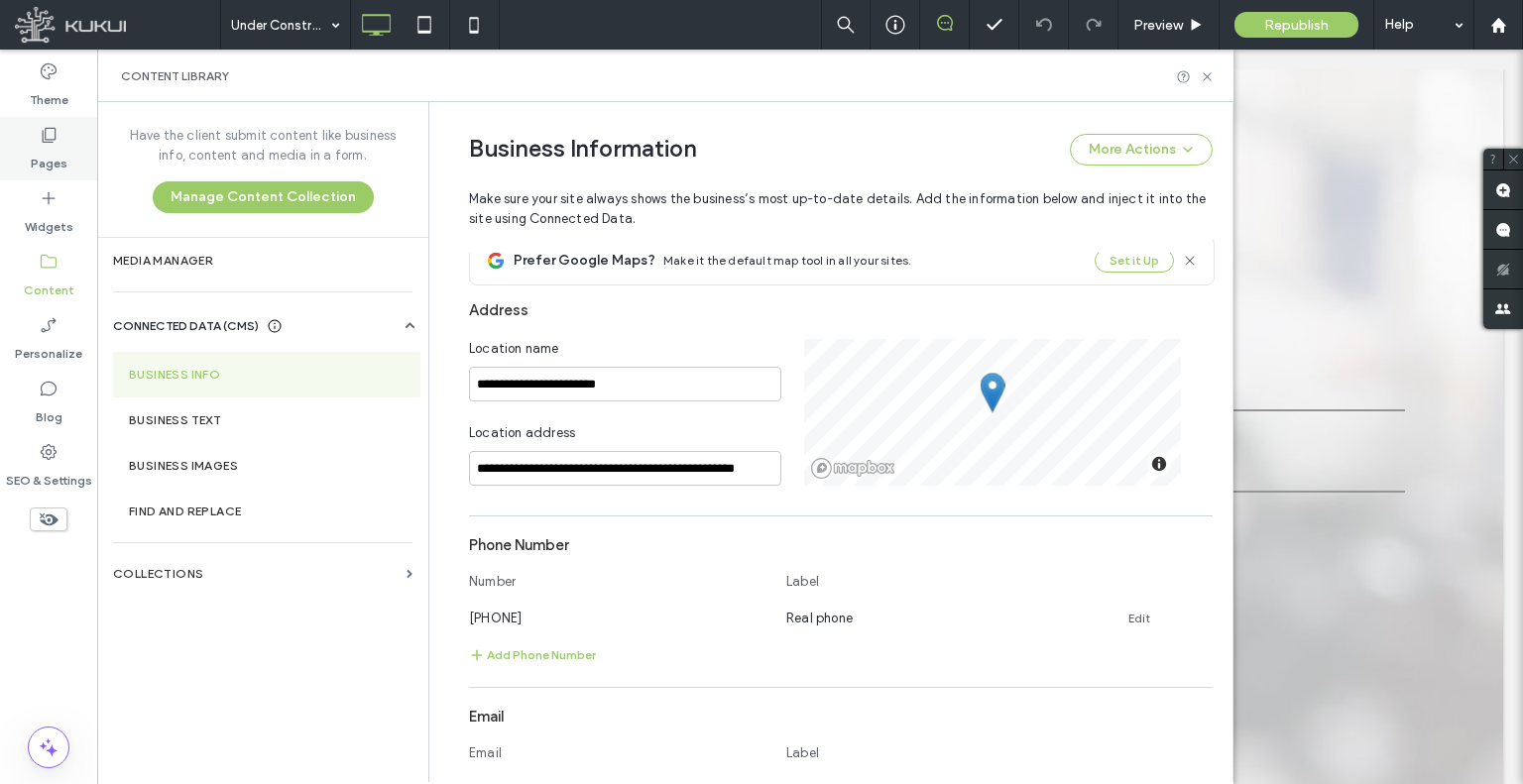click on "Pages" at bounding box center [49, 159] 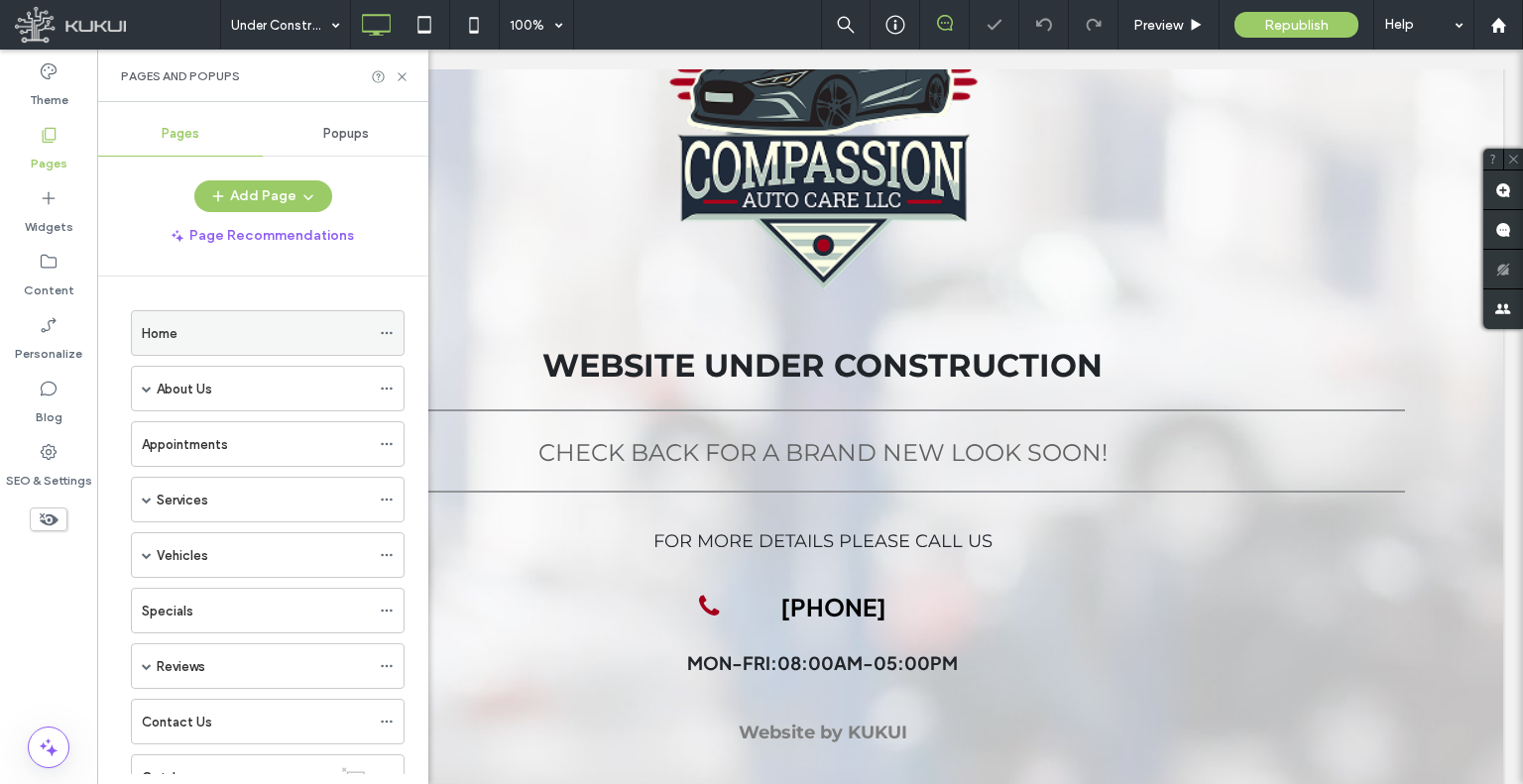 click on "Home" at bounding box center (256, 333) 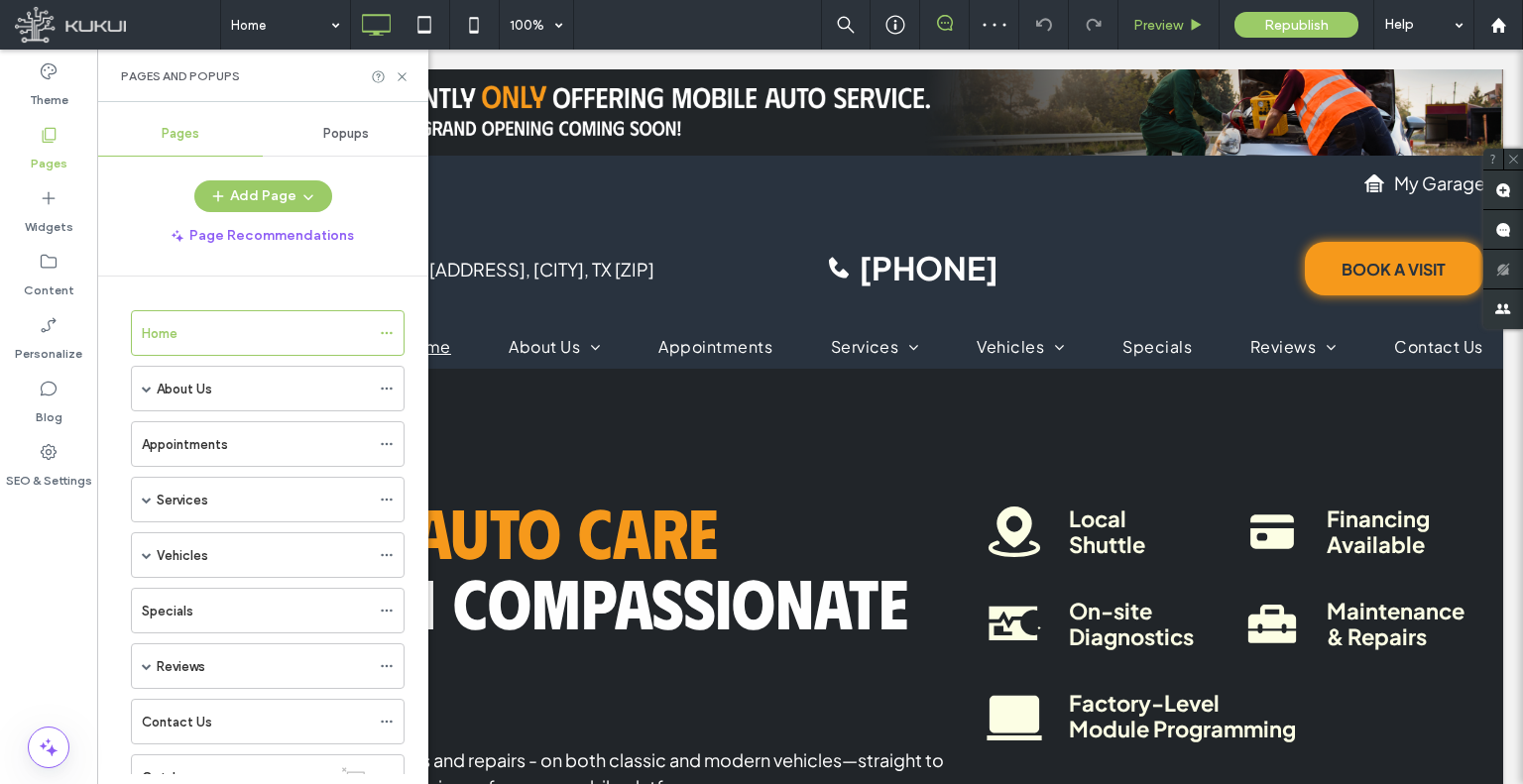 scroll, scrollTop: 0, scrollLeft: 0, axis: both 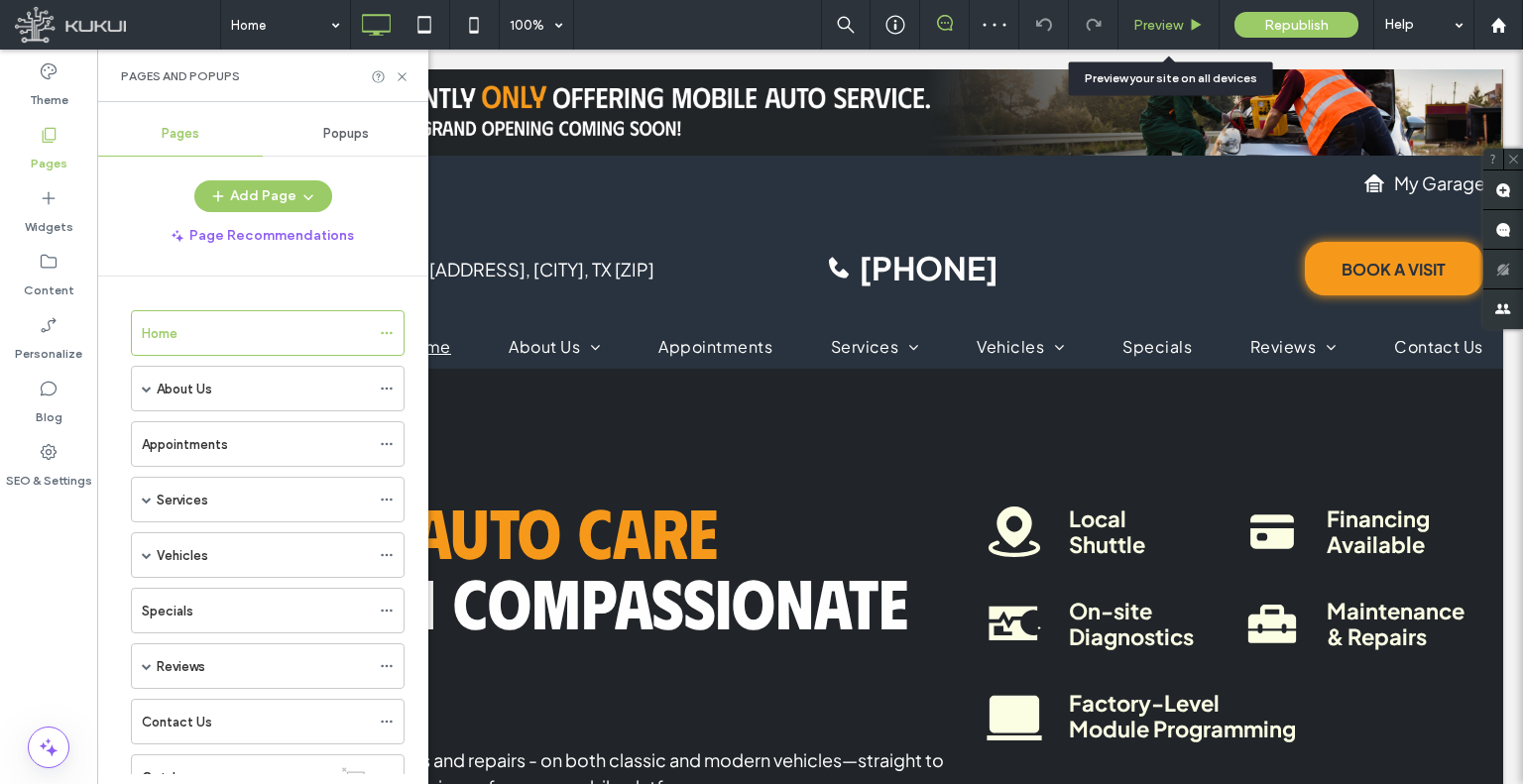click on "Preview" at bounding box center (1158, 25) 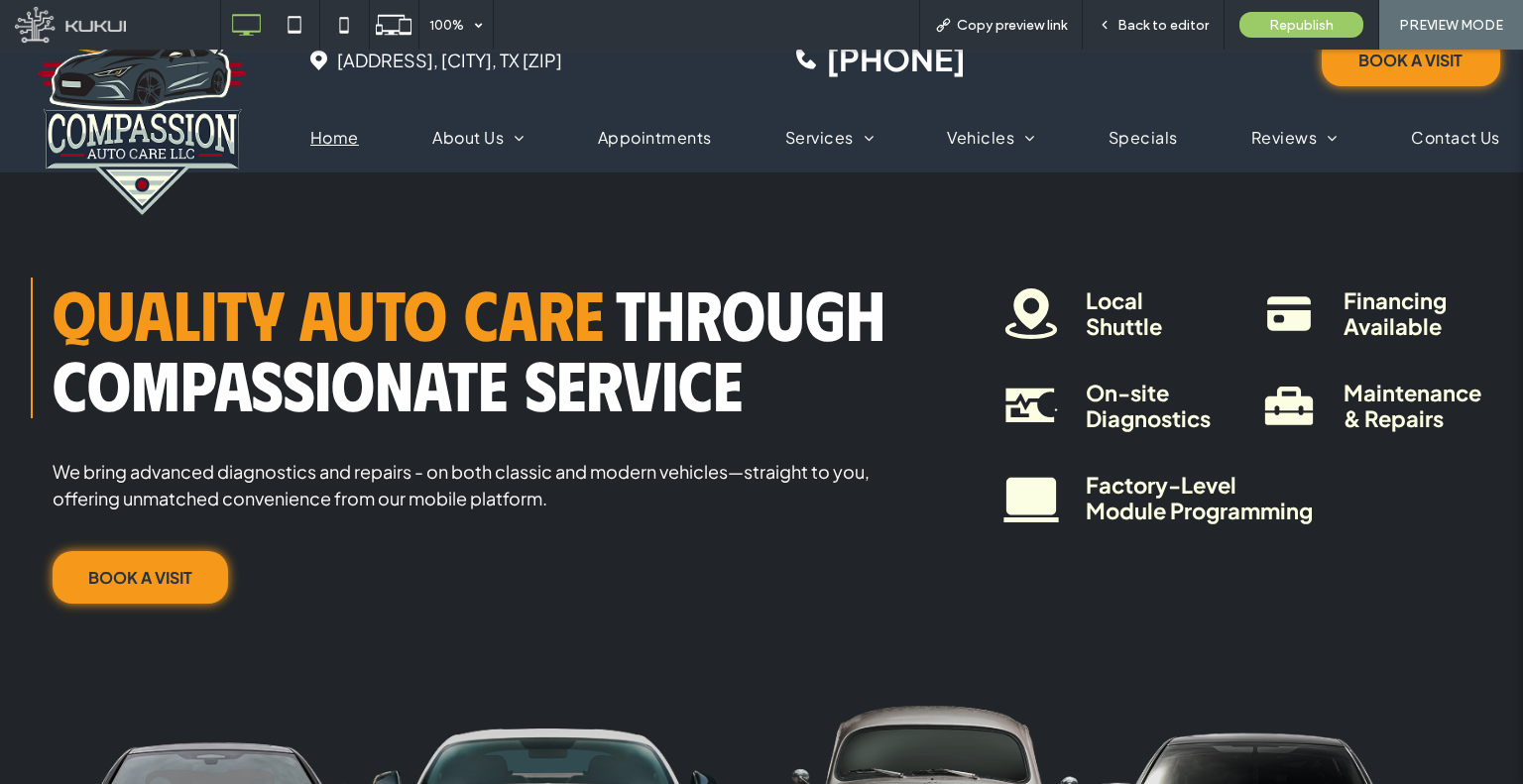 scroll, scrollTop: 99, scrollLeft: 0, axis: vertical 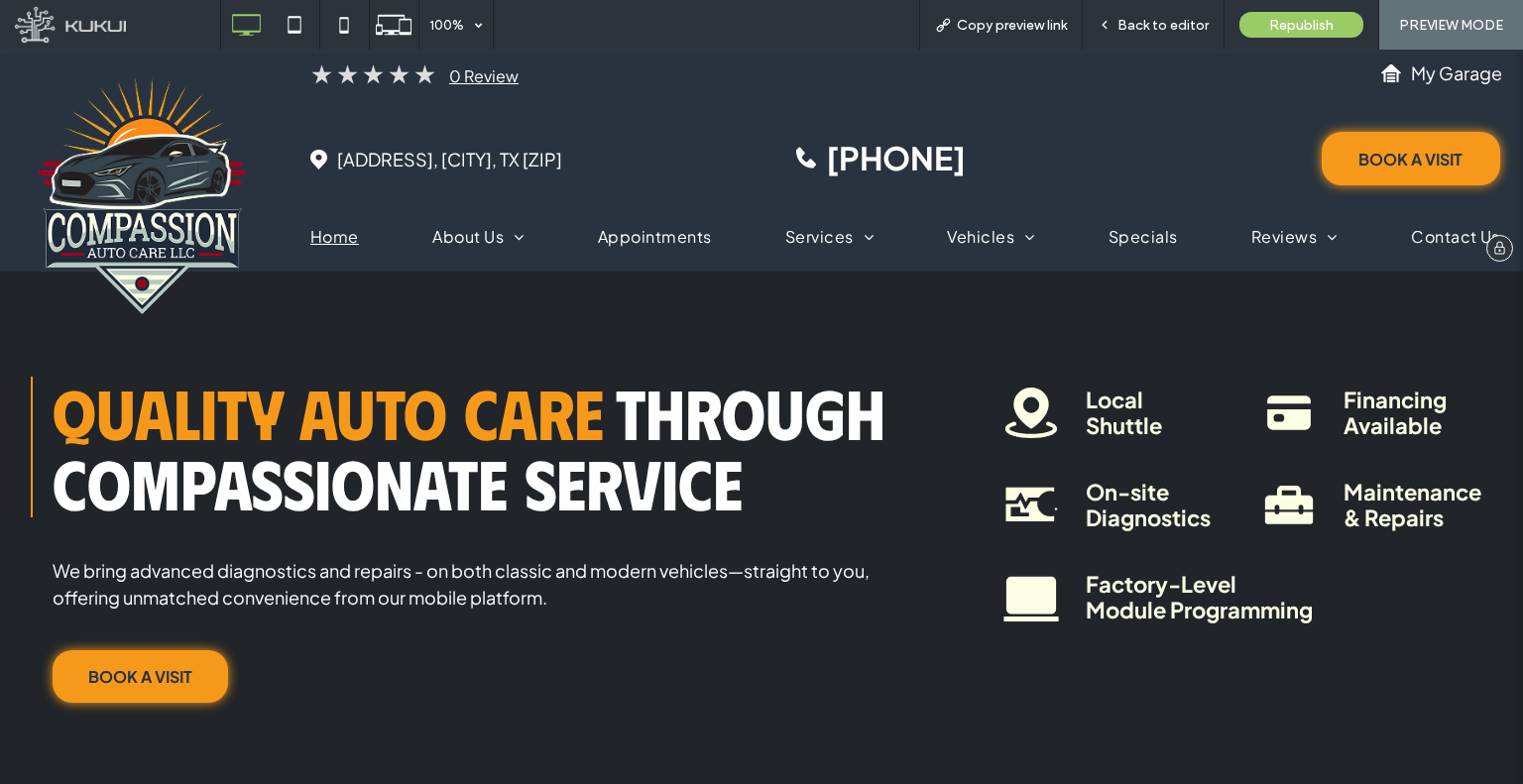 click on "Home
About Us
Careers
Directions
Appointments
Services
30,000 Mile Service
4x4 Service
60,000 Mile Service
90,000 Mile Service
A/C Service
Aftermarket Additions
Alternator
Auto A/C Inspection
Axle Service
Belts & Hoses
BG Products and Services
Brake and Suspension Repair
Cabin Filter Replacement
Car Battery
Car Lights
Carburetor
Catalytic Converter Protection
Check Engine Light
Clutch Repair
Computer Diagnostics
Coolant Flush
Cooling System
Diesel Repair & Service
Differential Service" at bounding box center (905, 237) 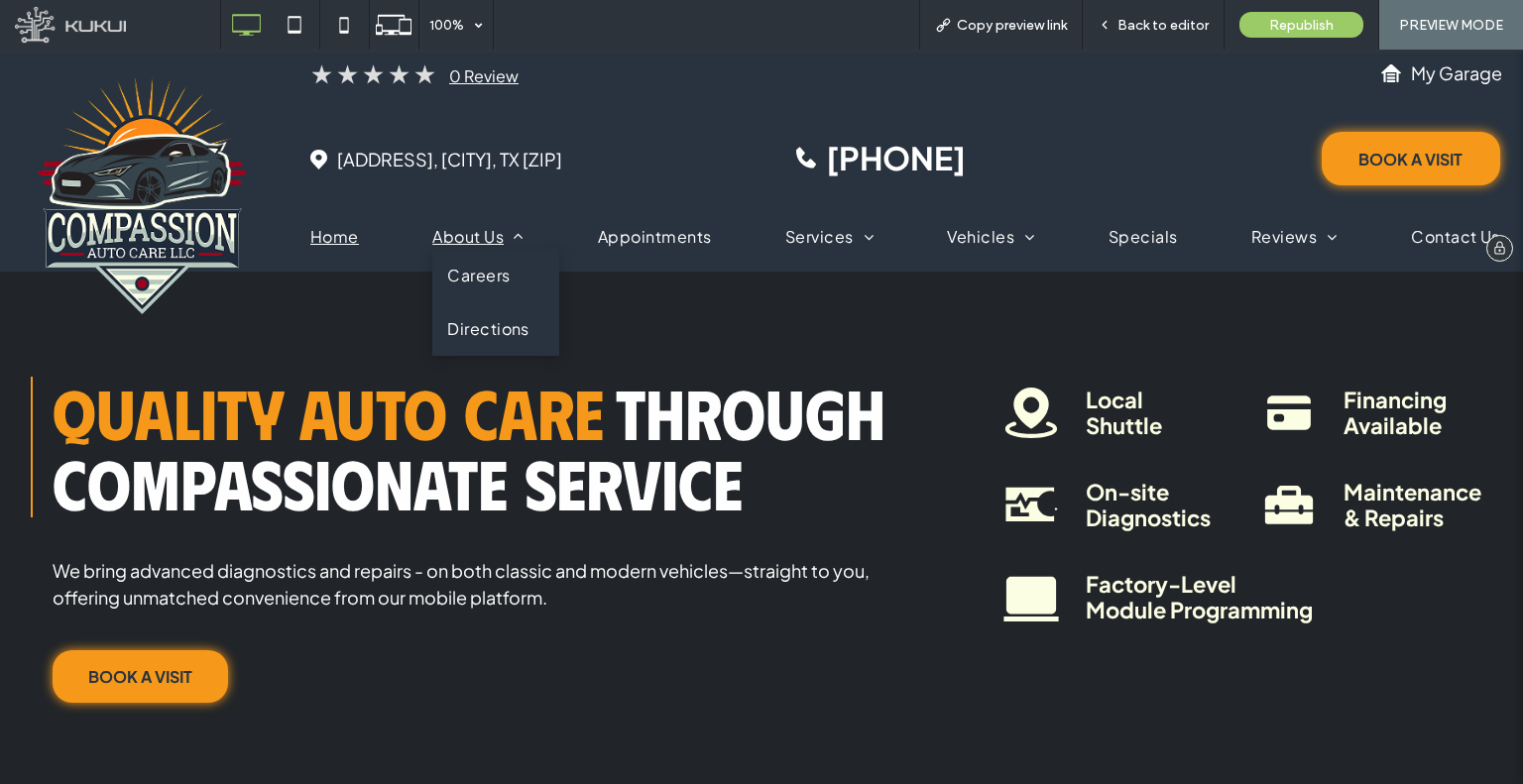 click on "About Us" at bounding box center [478, 237] 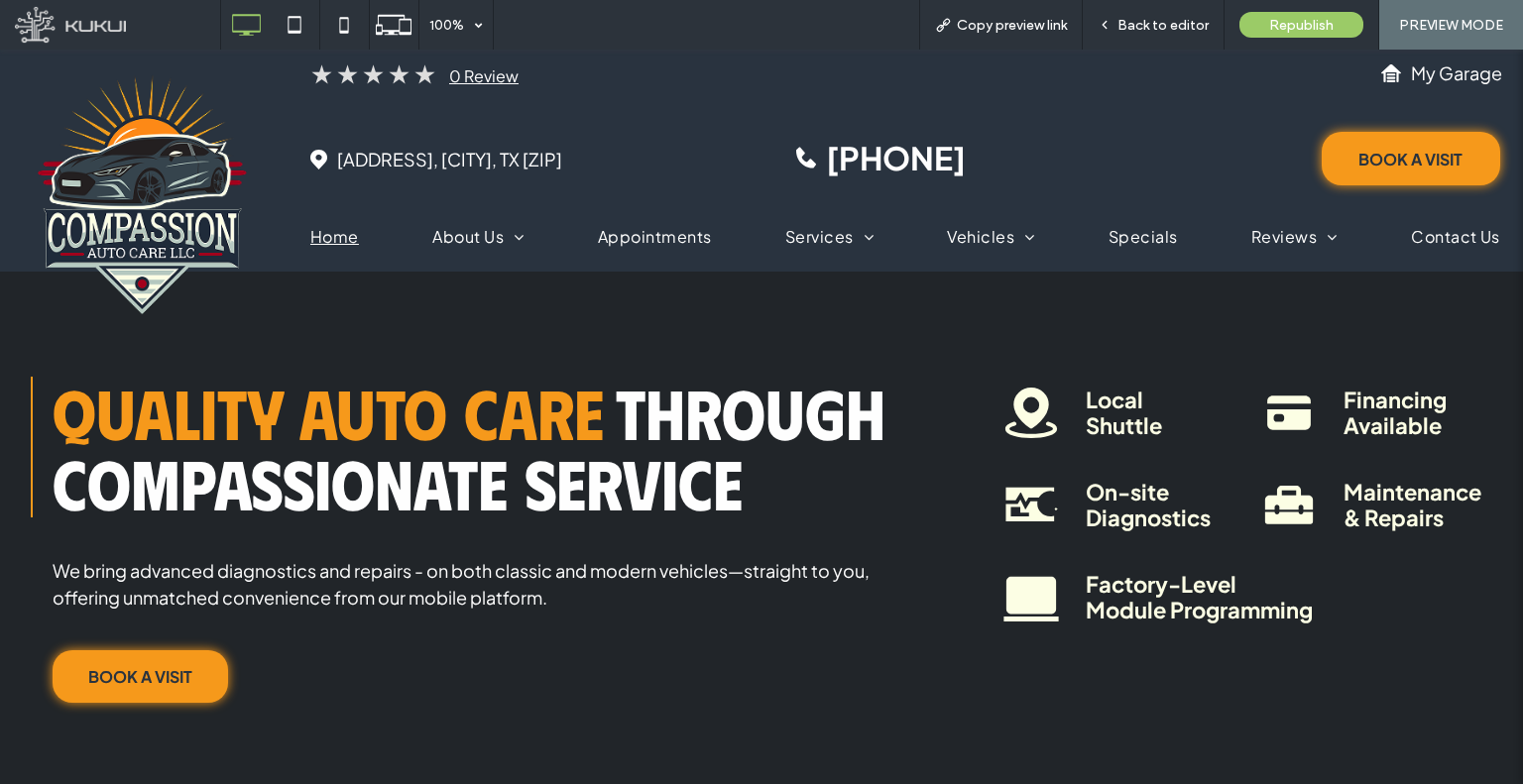 click at bounding box center [762, 392] 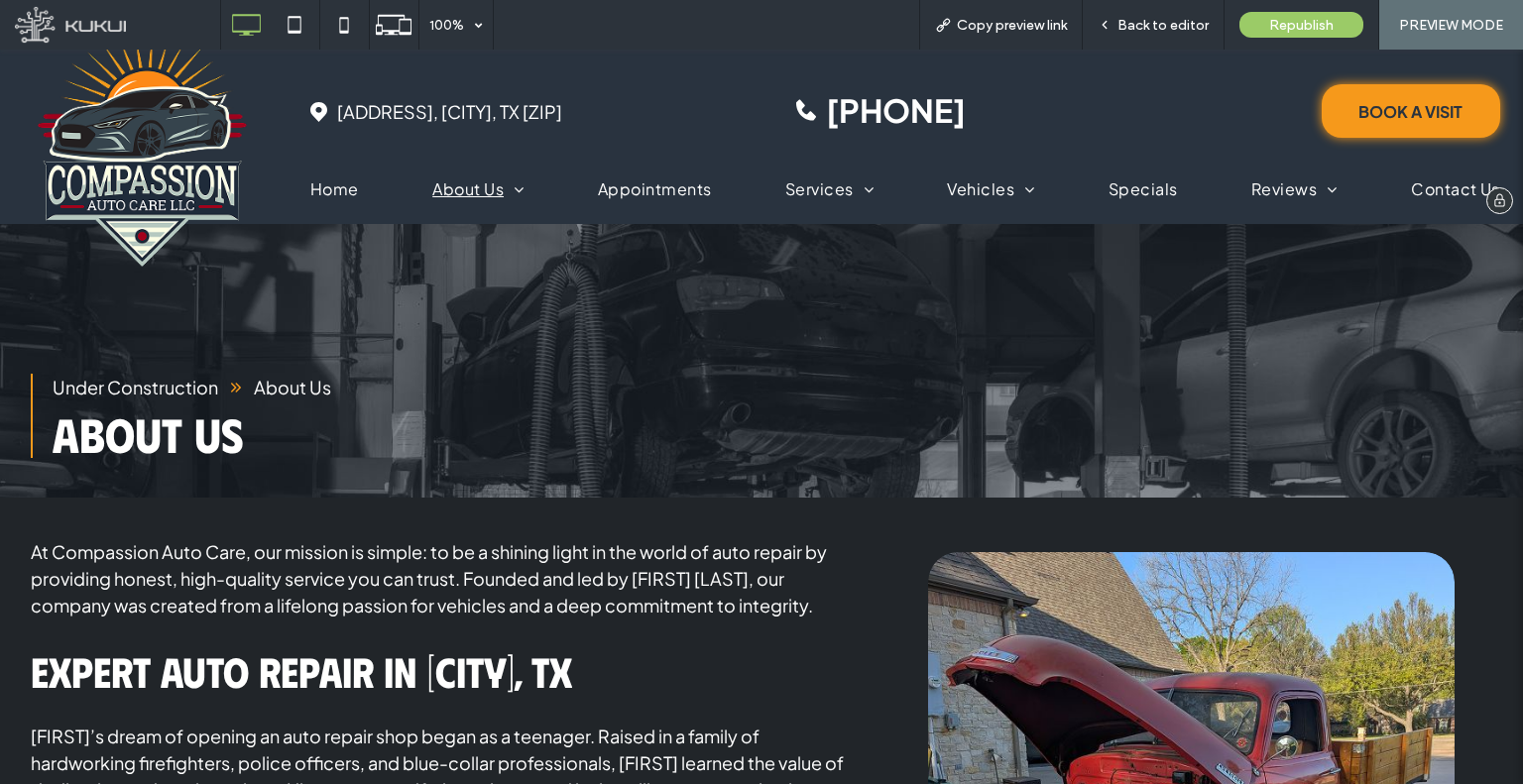 scroll, scrollTop: 99, scrollLeft: 0, axis: vertical 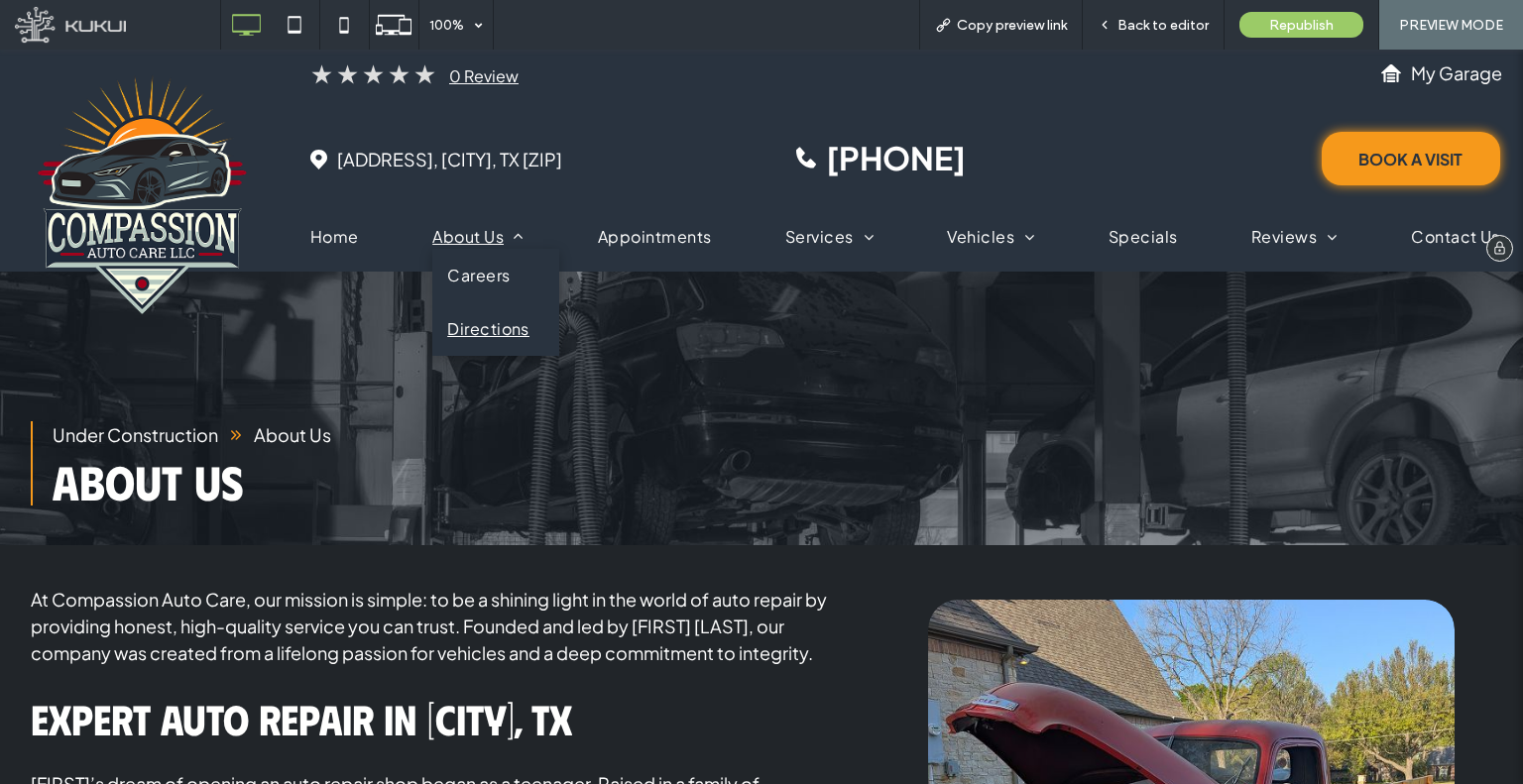 click on "Directions" at bounding box center [488, 329] 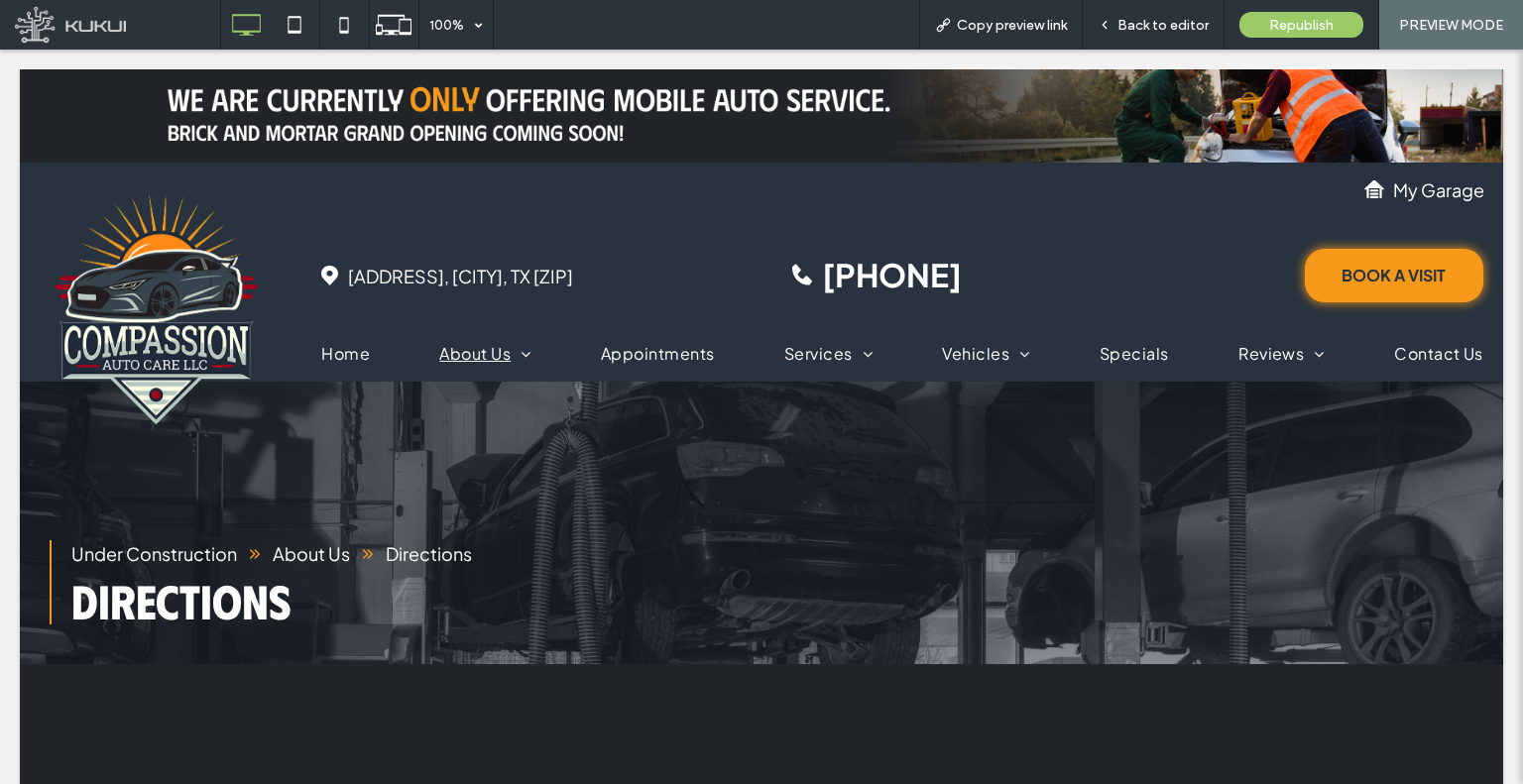 scroll, scrollTop: 0, scrollLeft: 0, axis: both 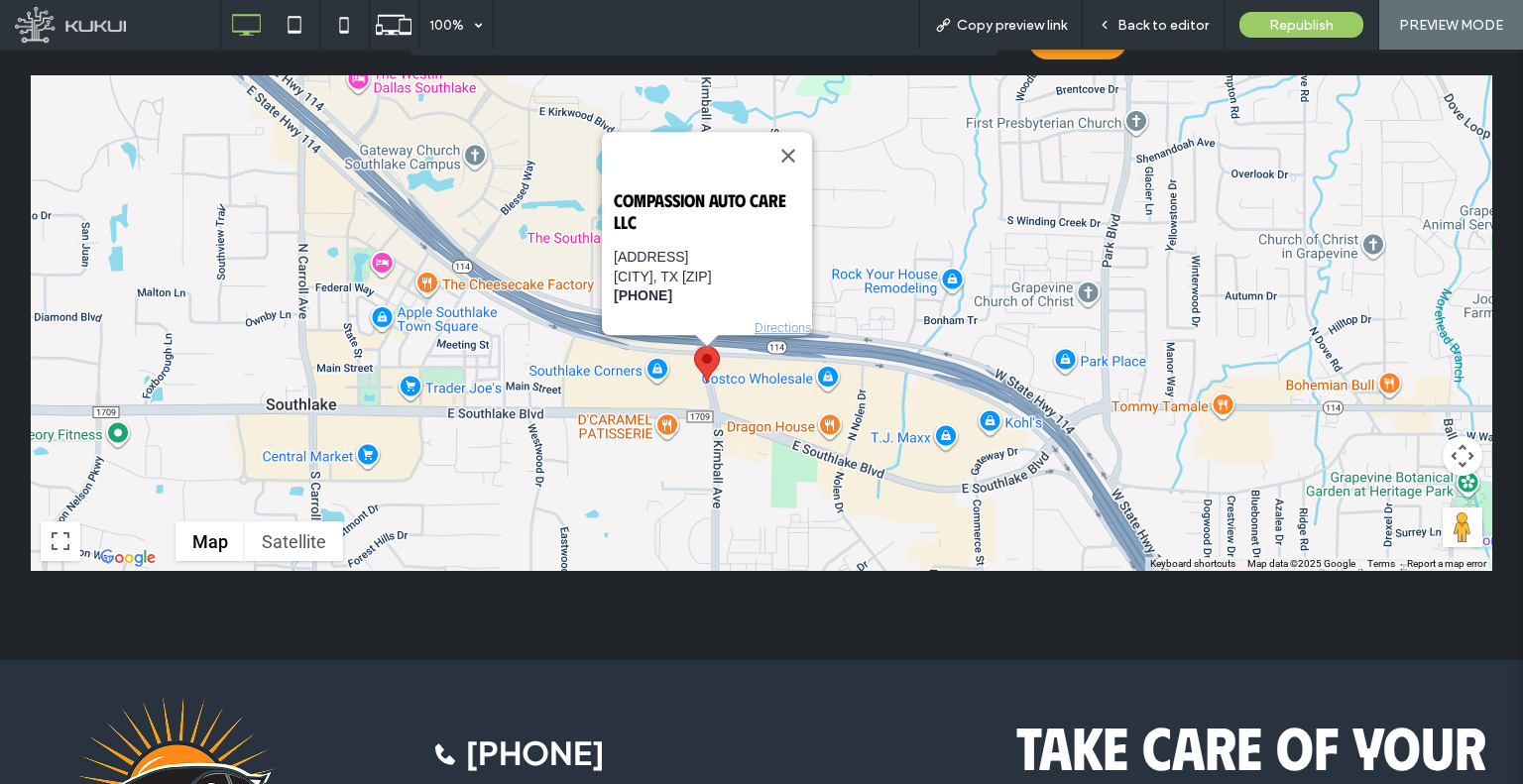 drag, startPoint x: 691, startPoint y: 396, endPoint x: 662, endPoint y: 373, distance: 37.01351 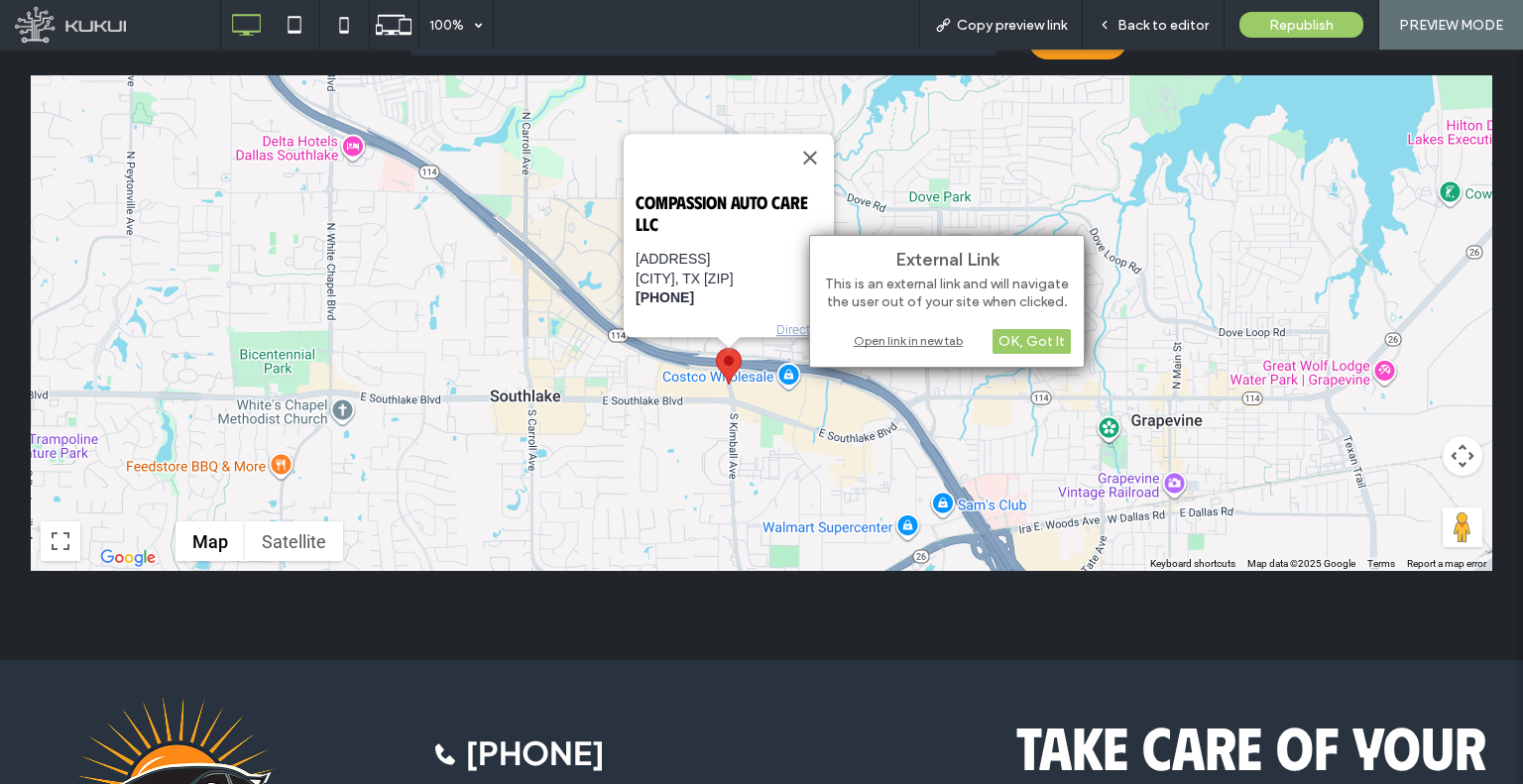 drag, startPoint x: 754, startPoint y: 399, endPoint x: 715, endPoint y: 379, distance: 43.829214 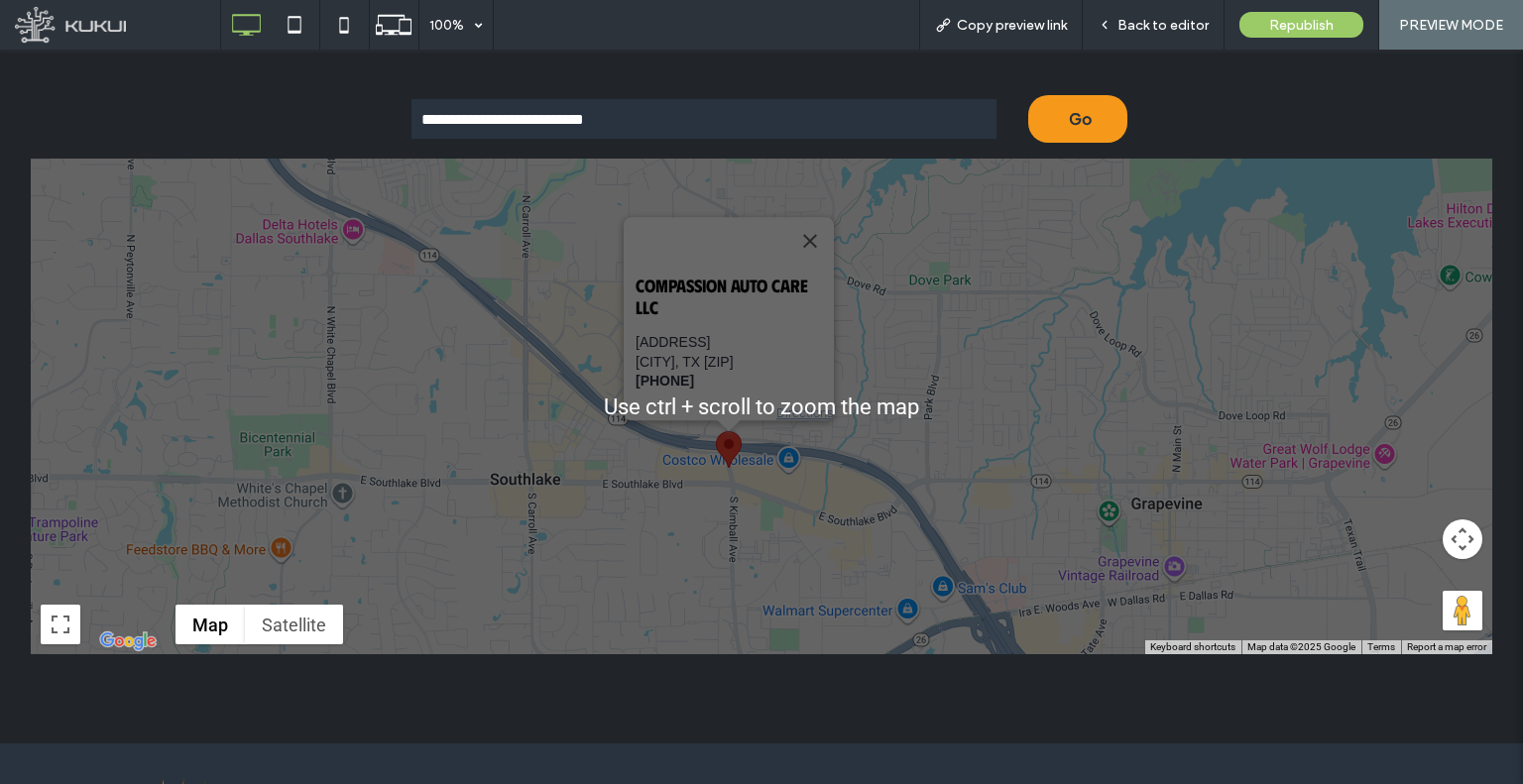 scroll, scrollTop: 595, scrollLeft: 0, axis: vertical 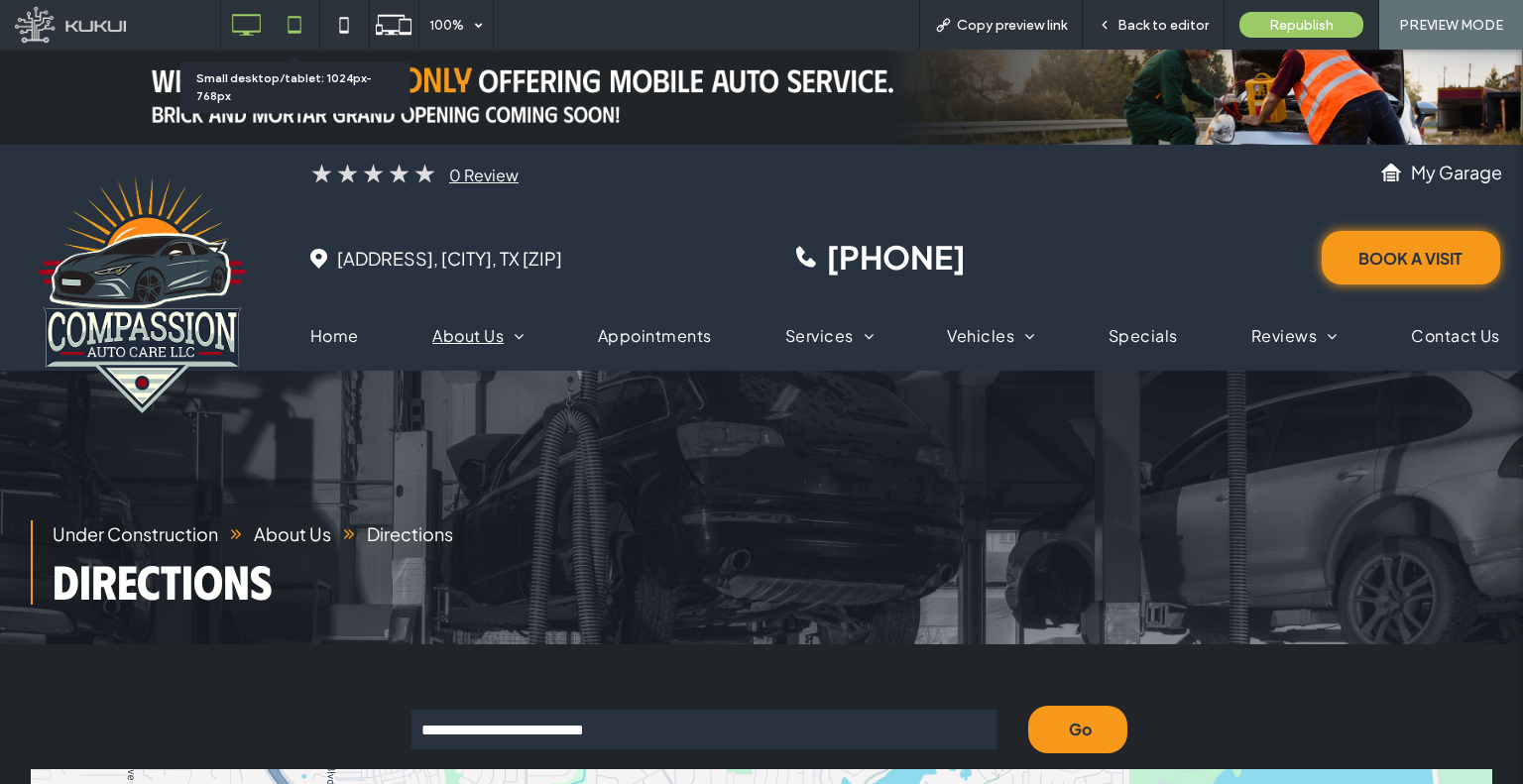 click 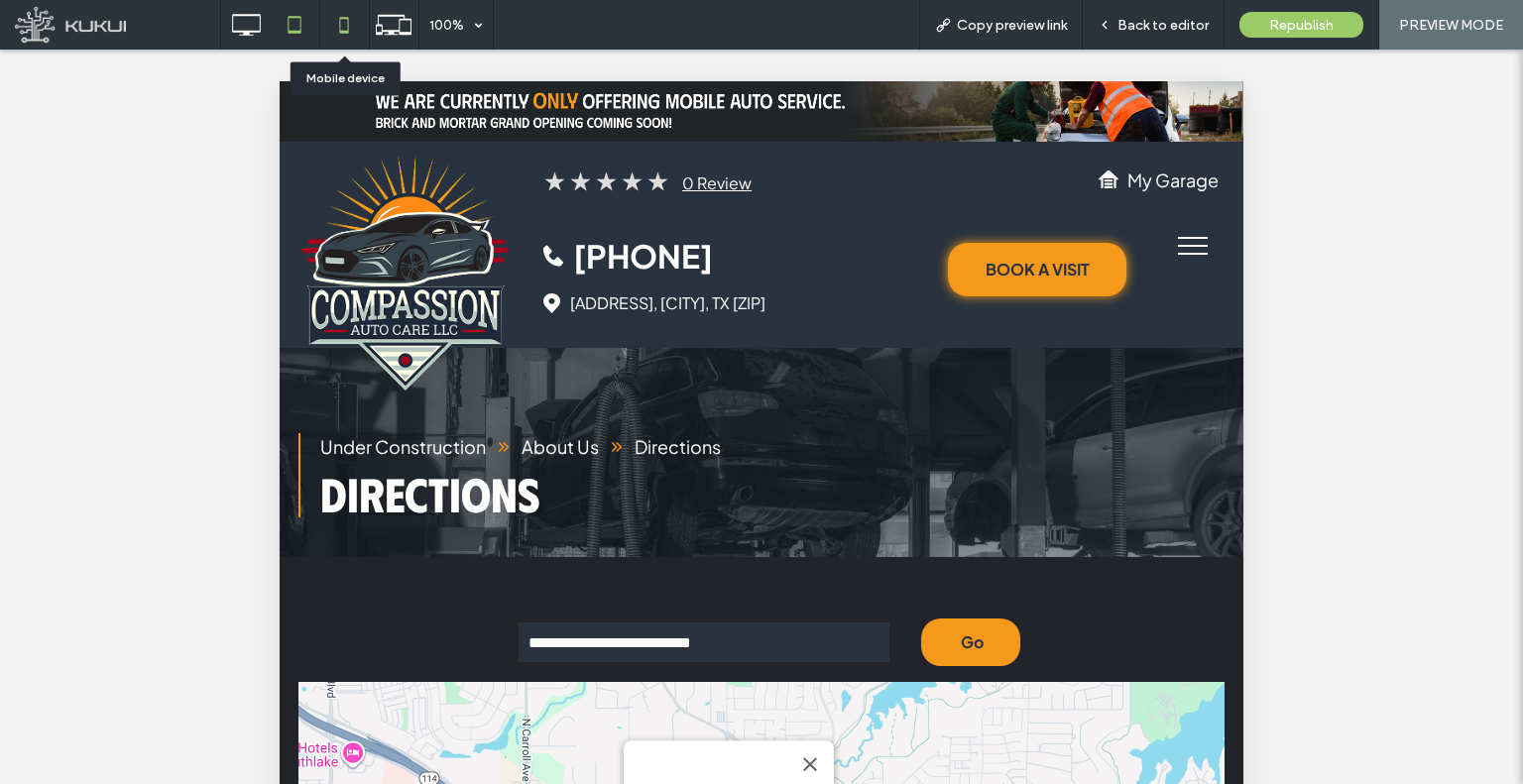click 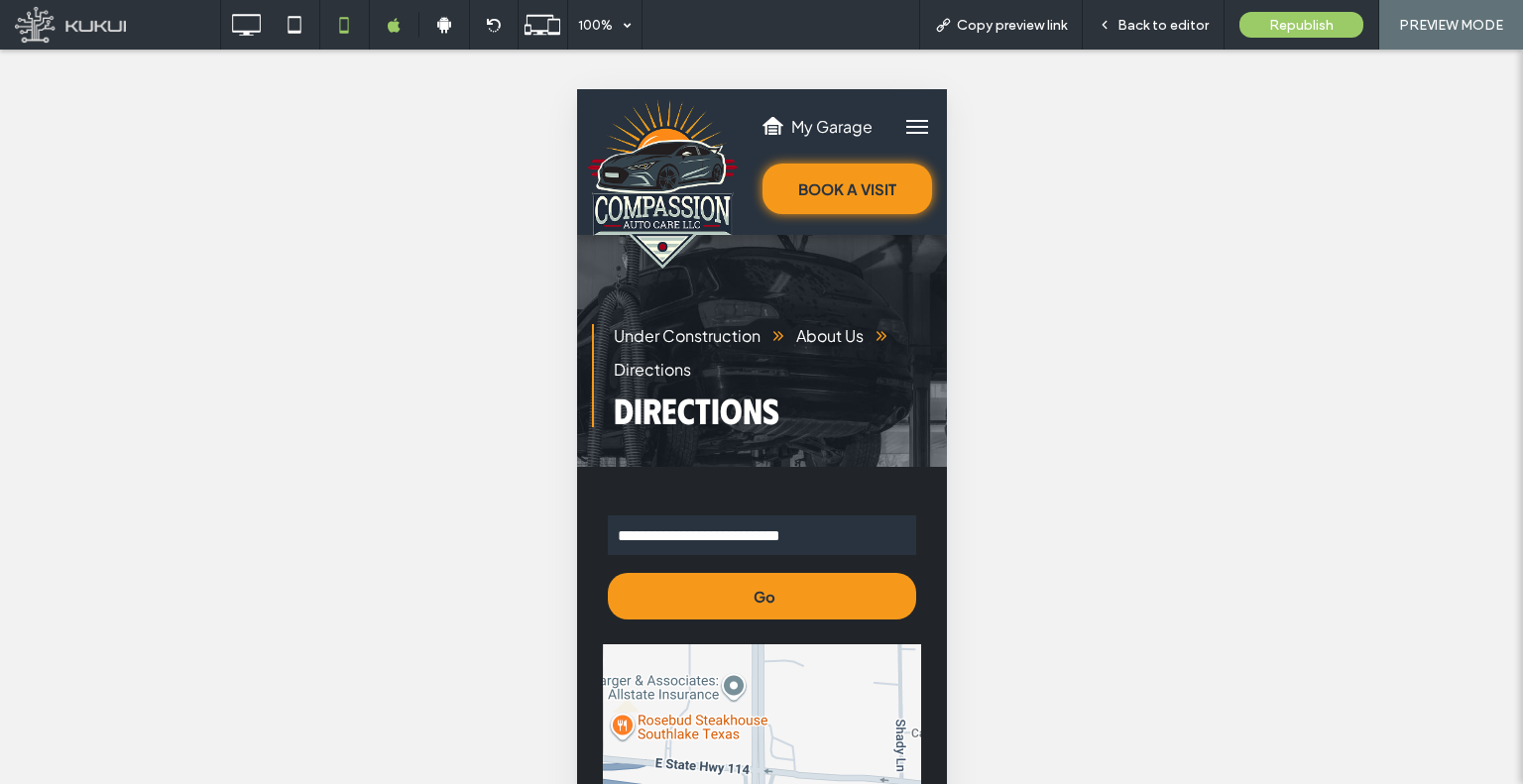 scroll, scrollTop: 0, scrollLeft: 0, axis: both 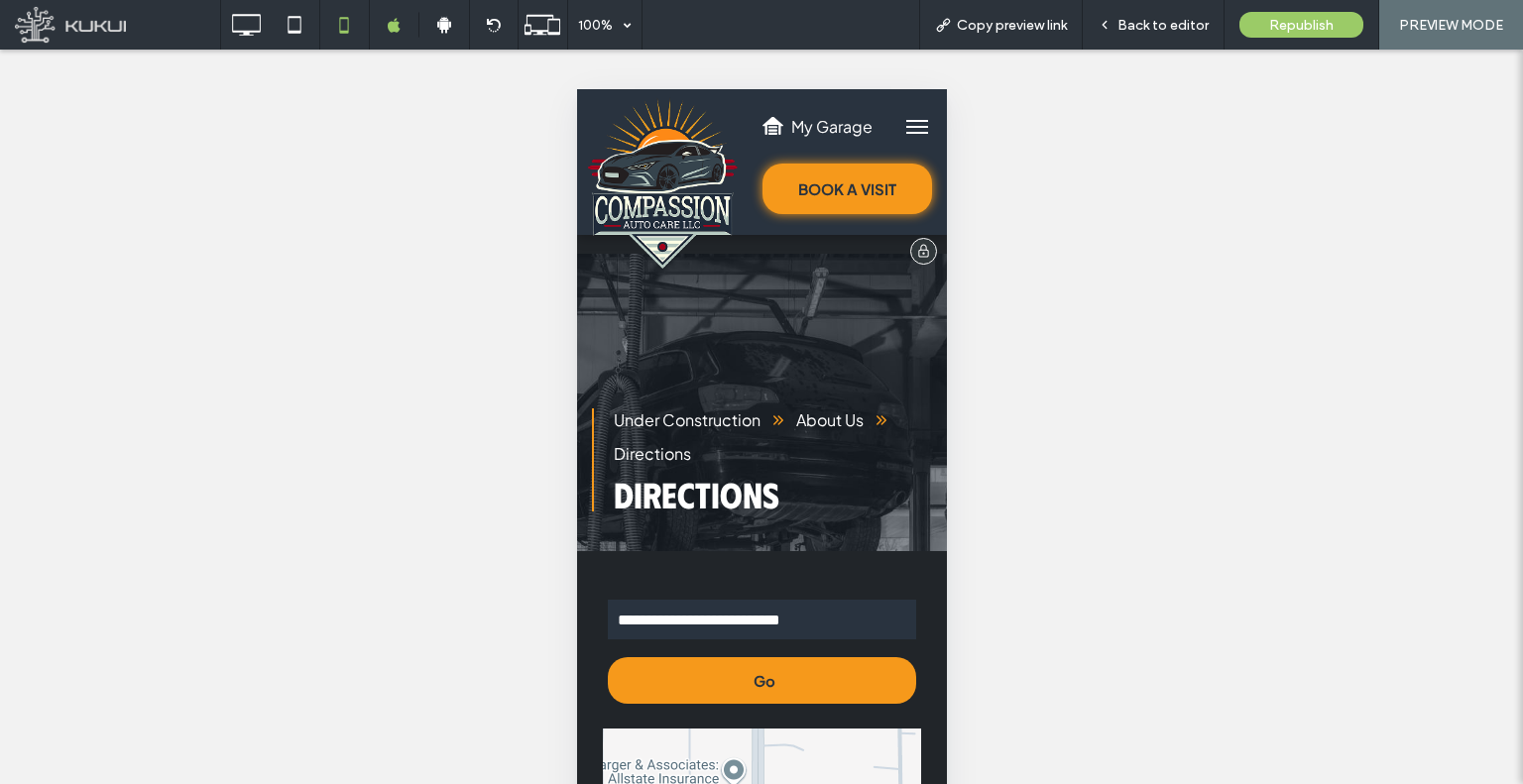 click at bounding box center [661, 181] 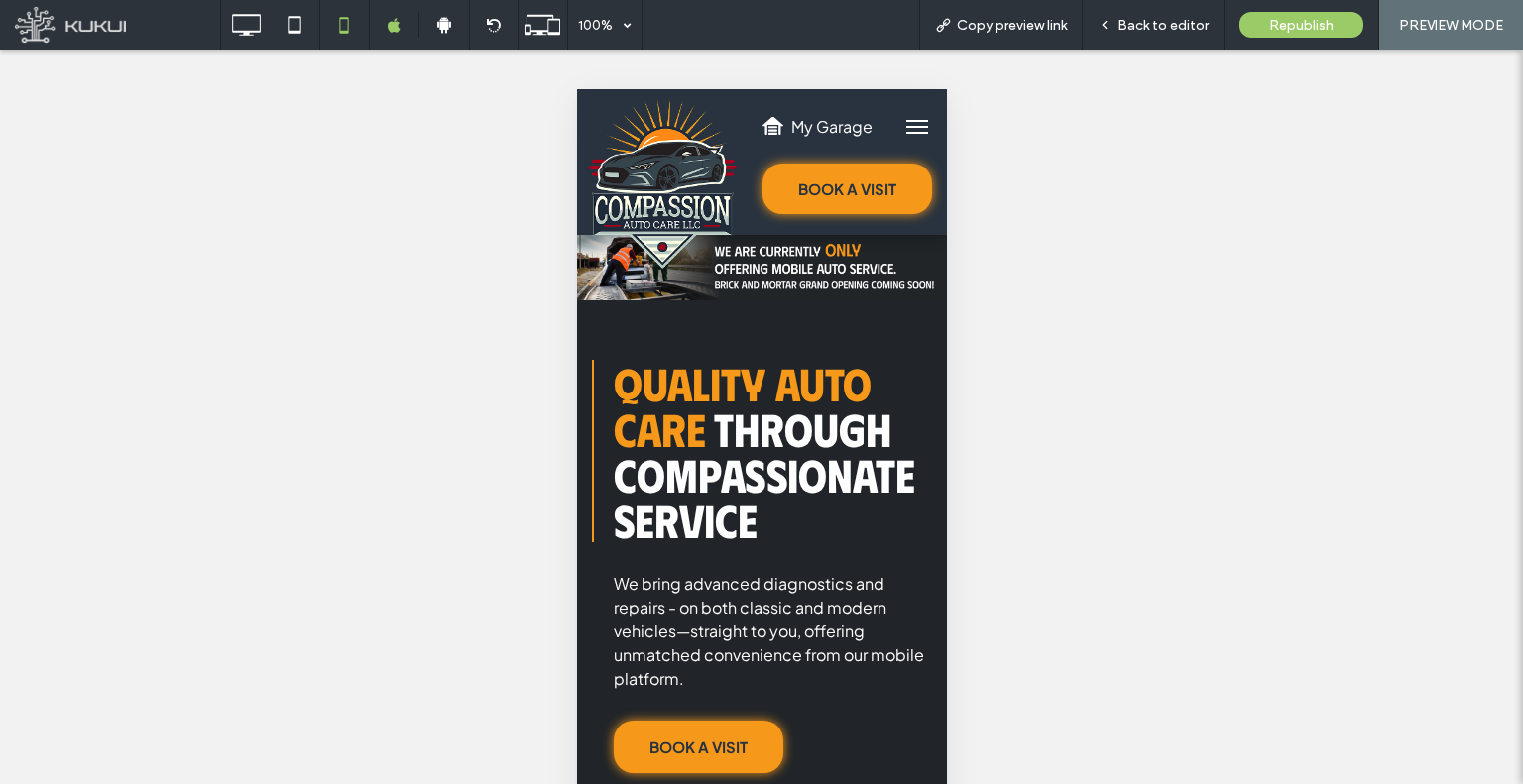 scroll, scrollTop: 0, scrollLeft: 0, axis: both 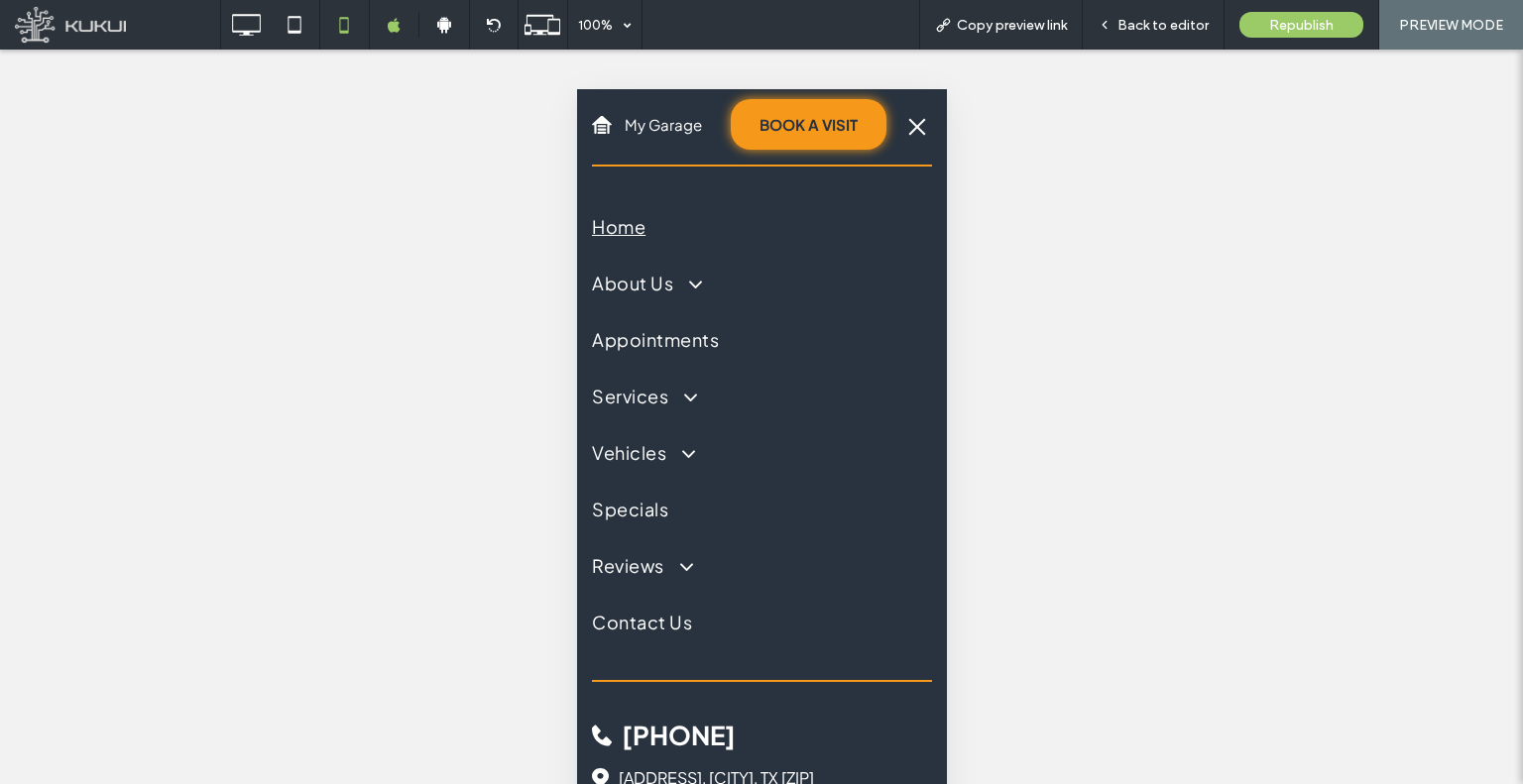 click on "Home" at bounding box center (618, 226) 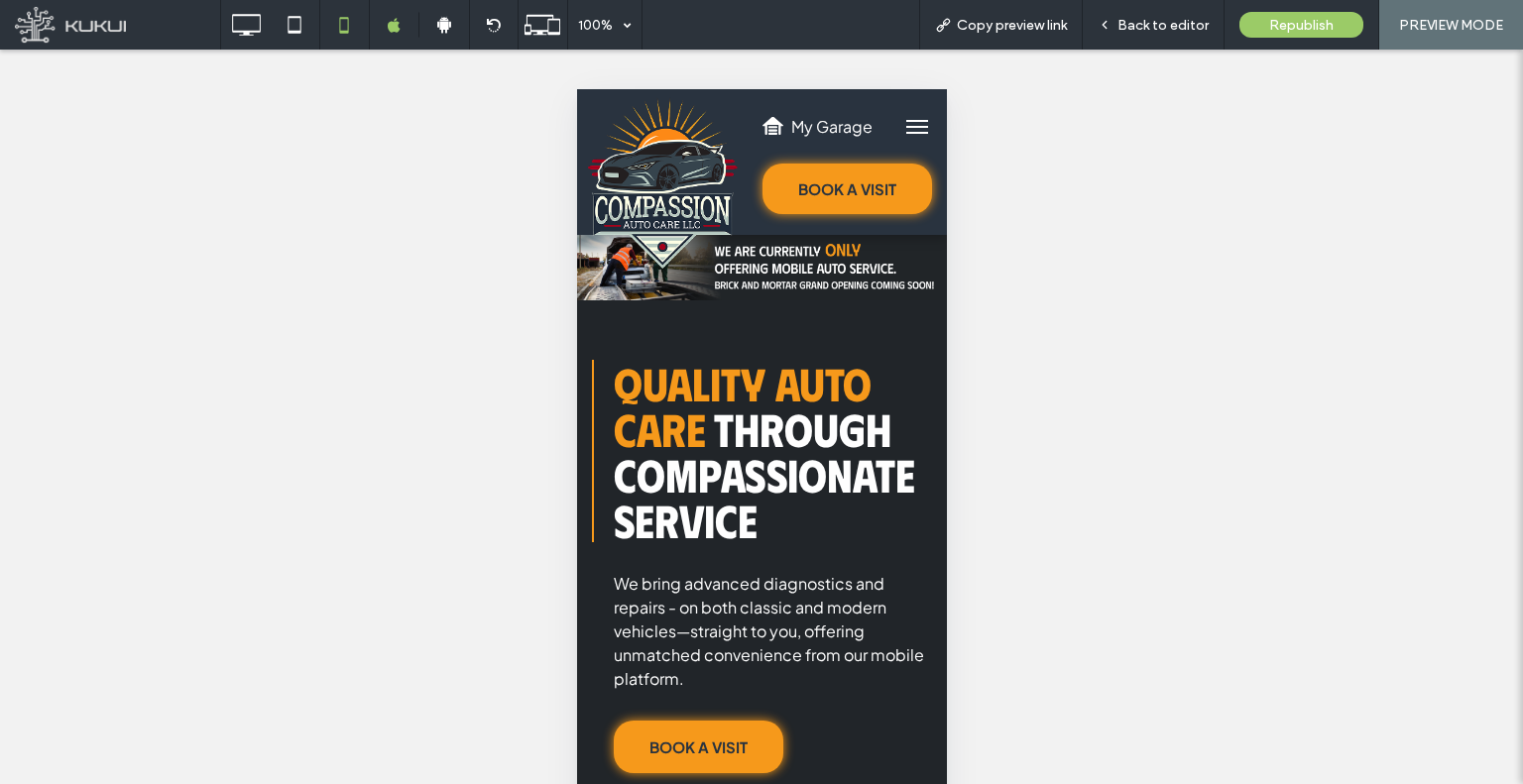 scroll, scrollTop: 0, scrollLeft: 0, axis: both 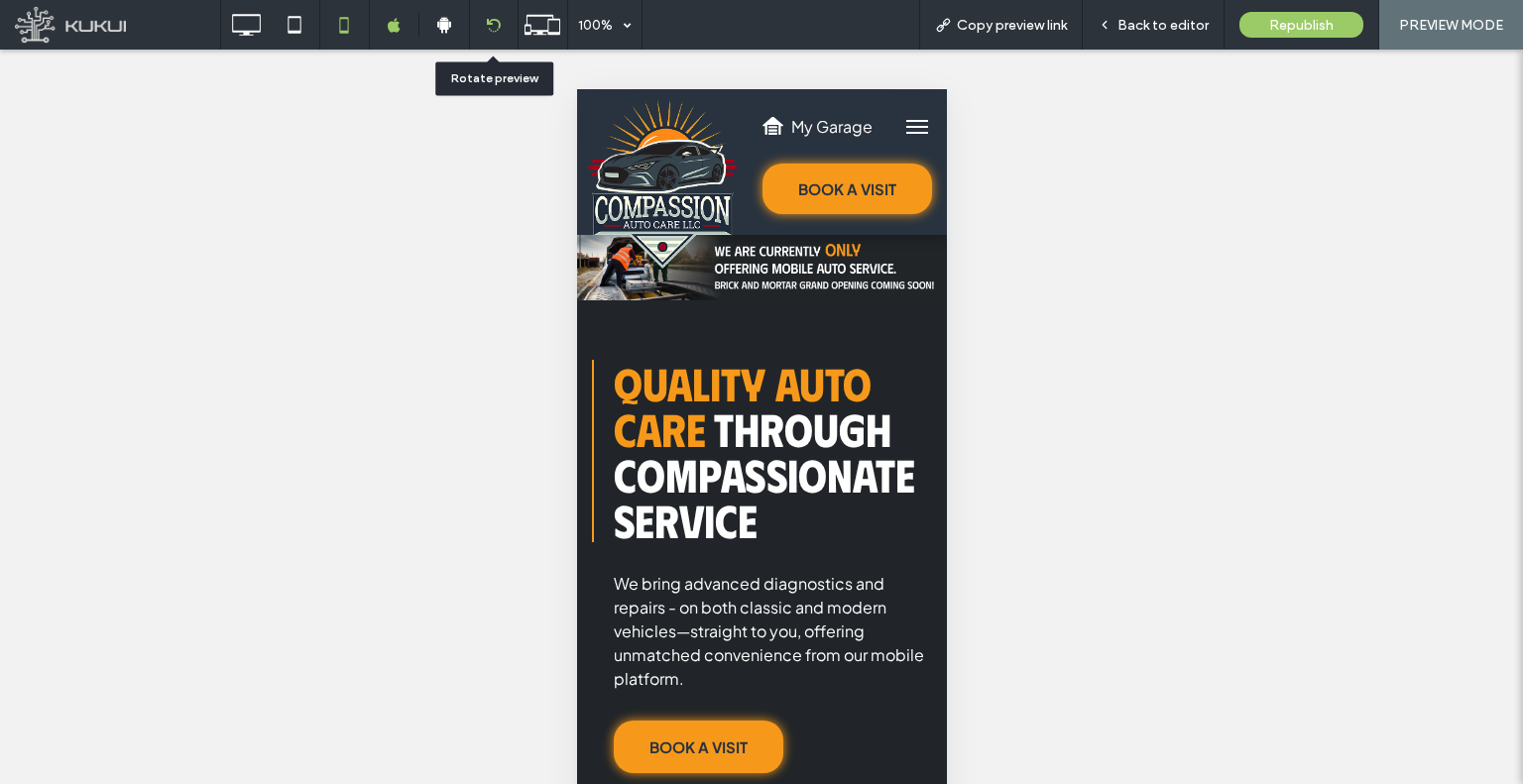 click at bounding box center (494, 25) 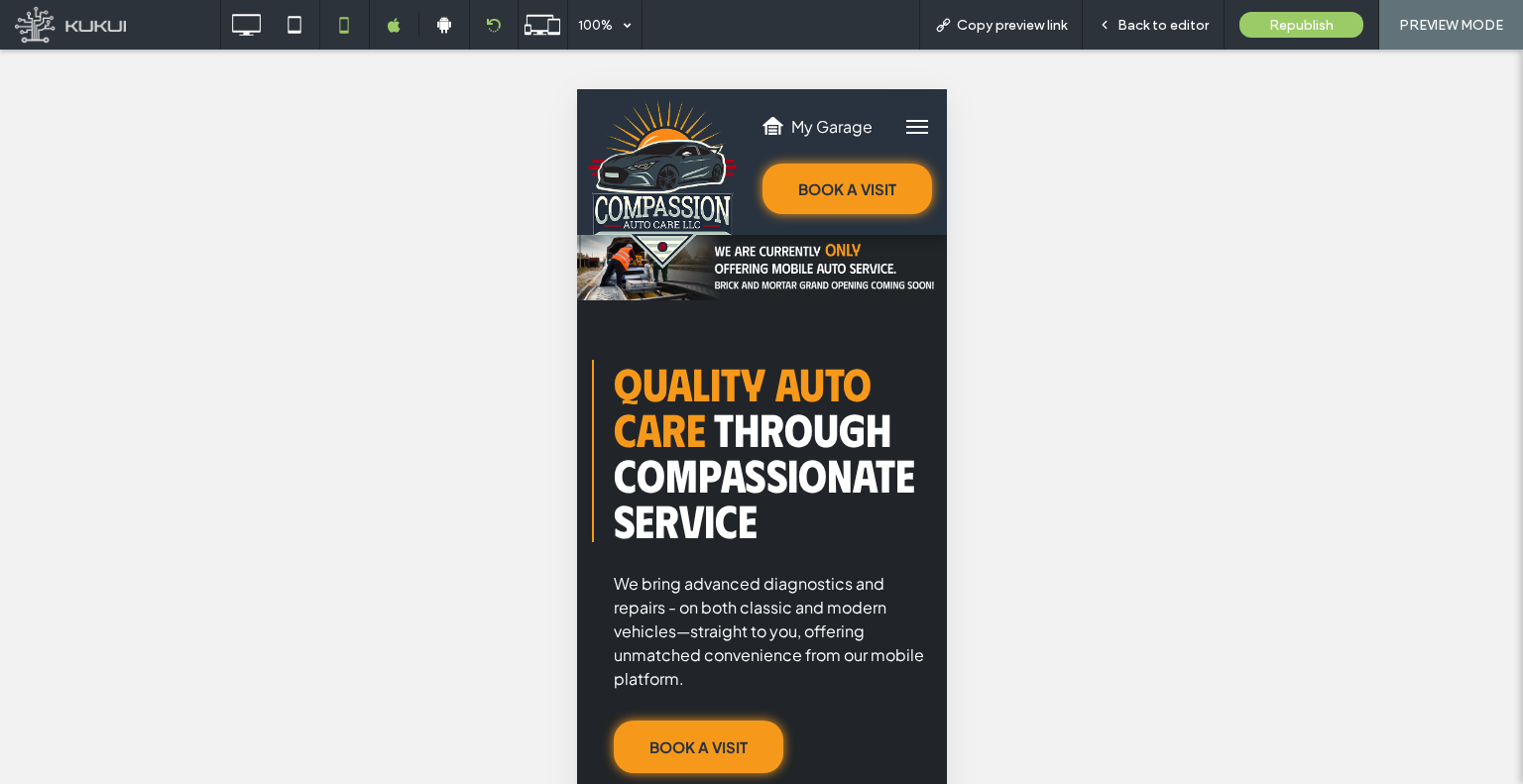 click at bounding box center [493, 25] 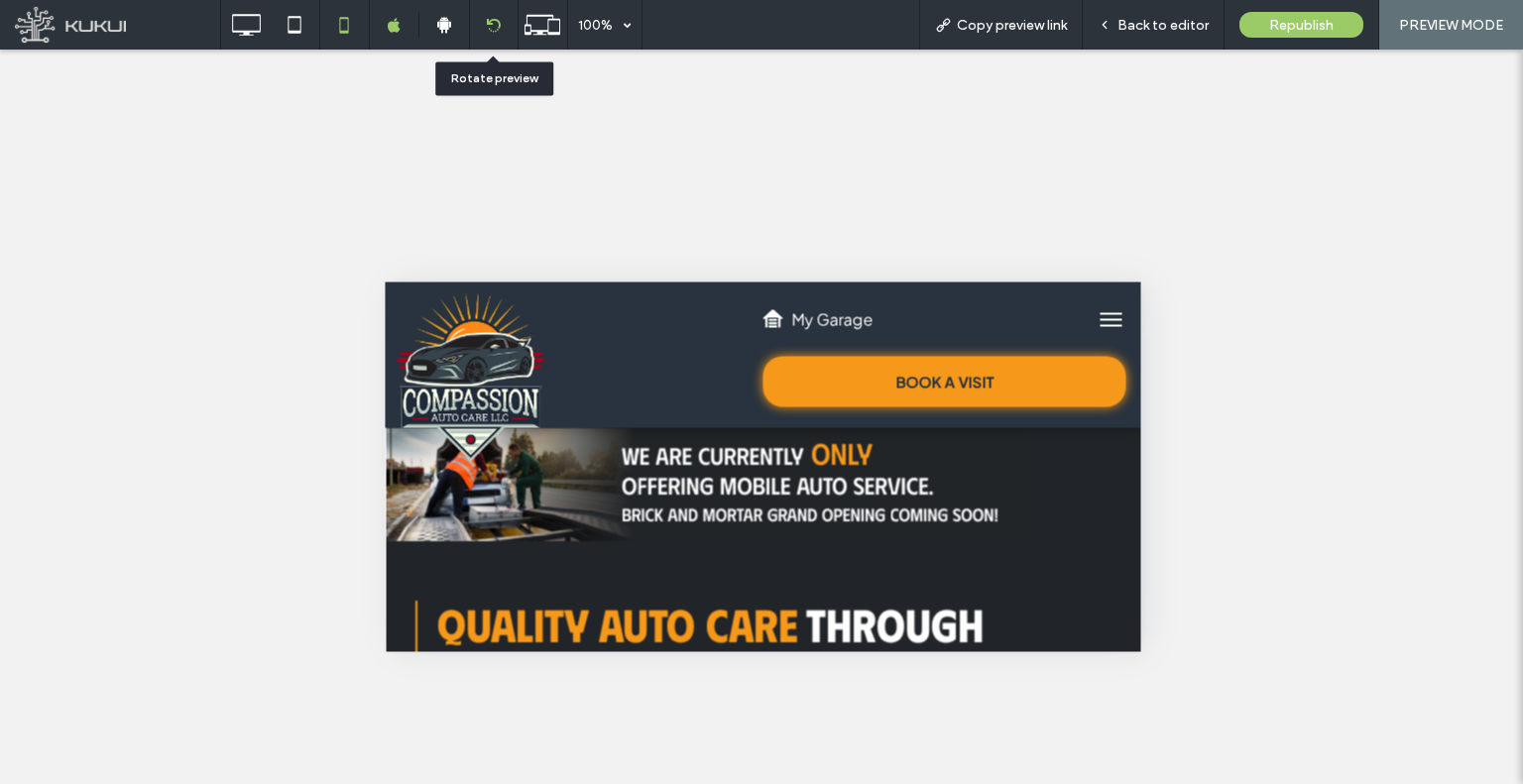 click at bounding box center (493, 25) 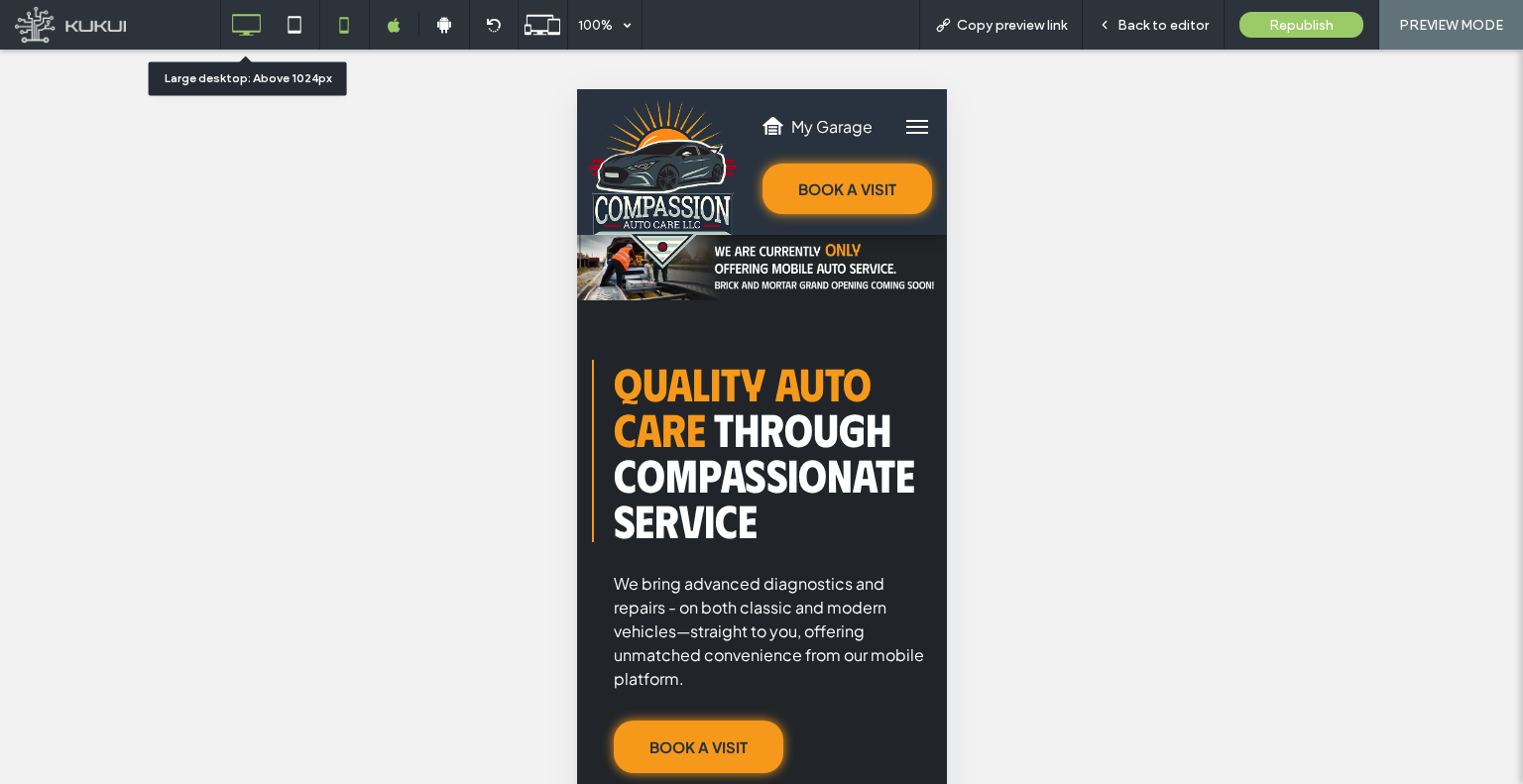 click 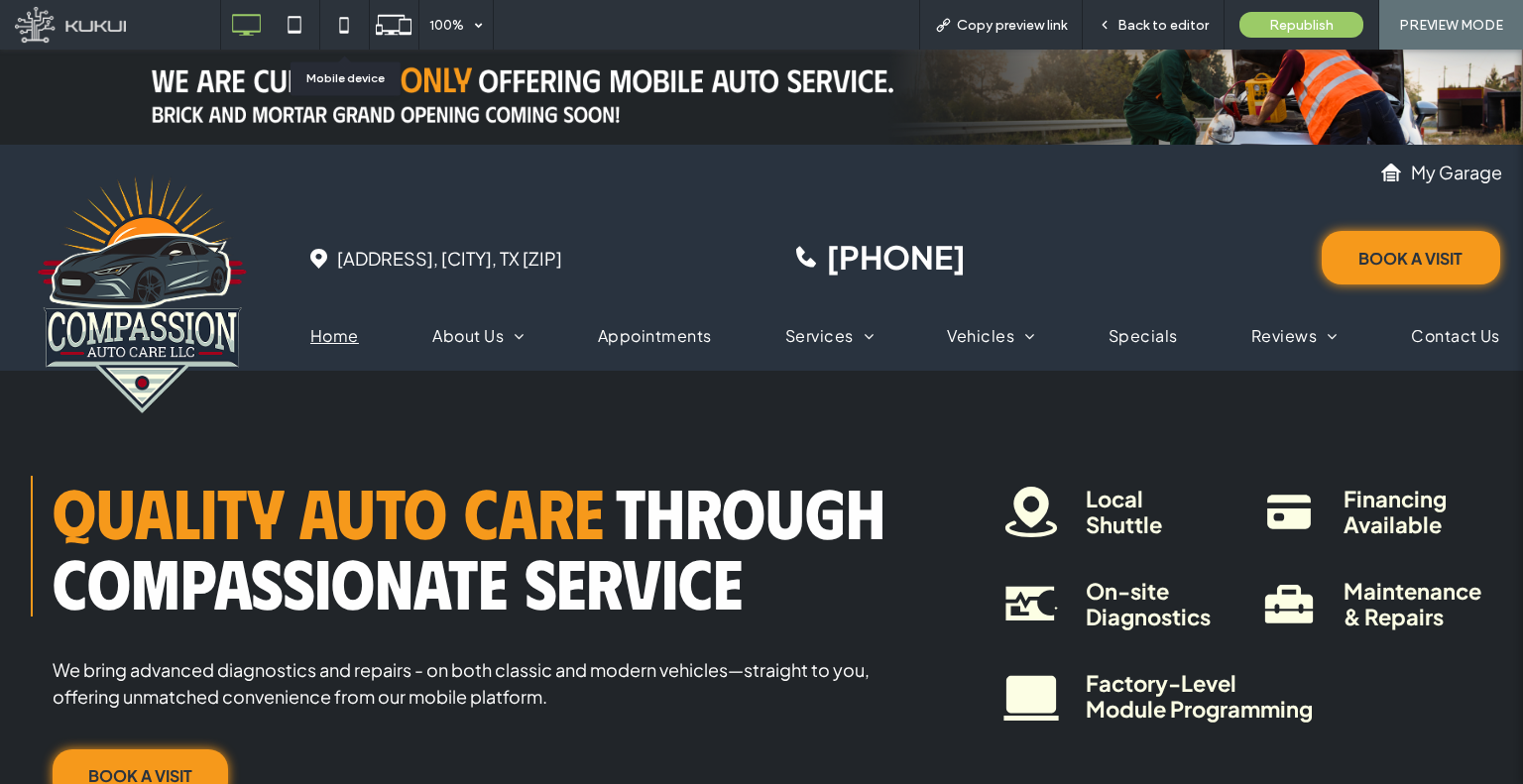 scroll, scrollTop: 0, scrollLeft: 0, axis: both 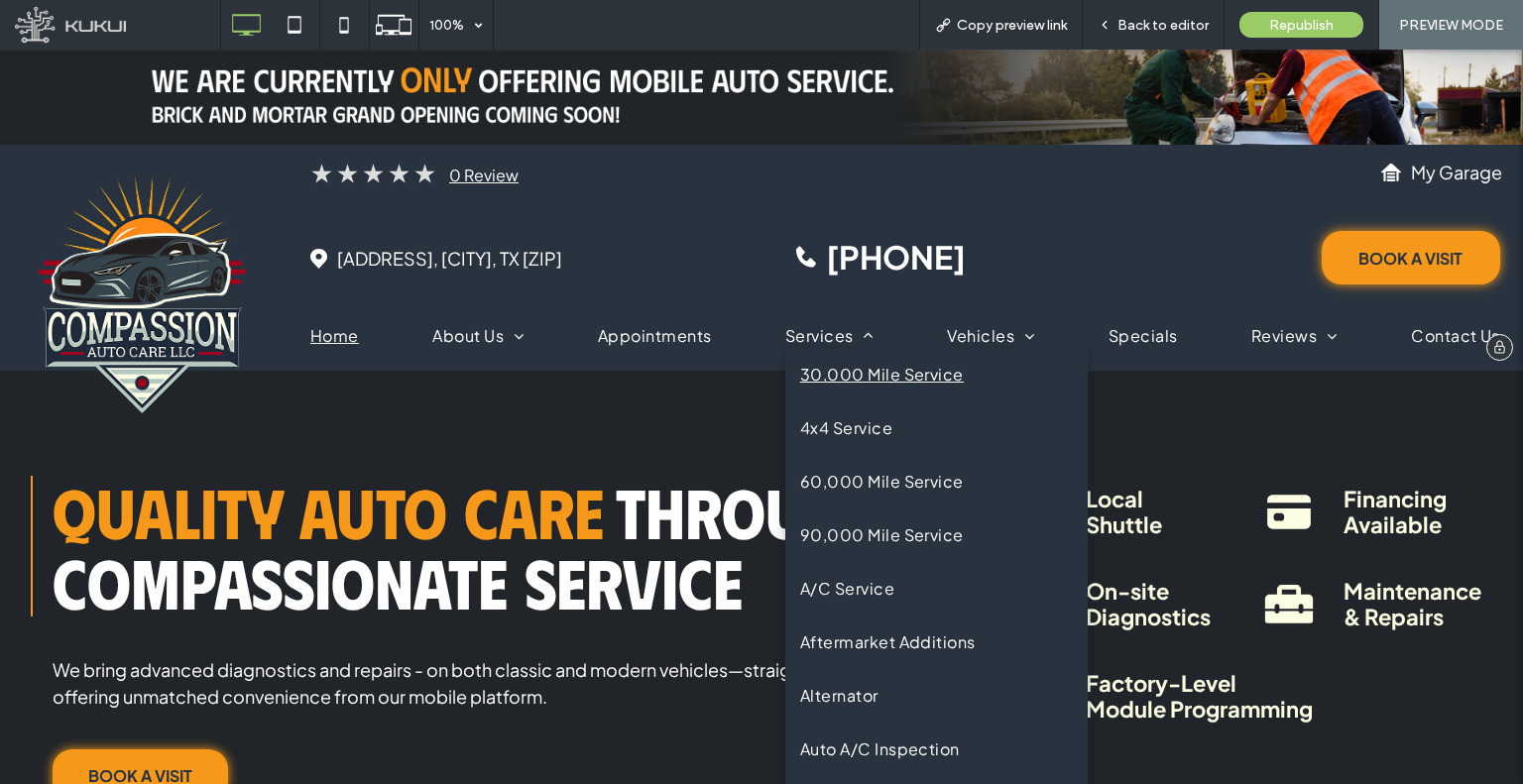 click on "30,000 Mile Service" at bounding box center [881, 375] 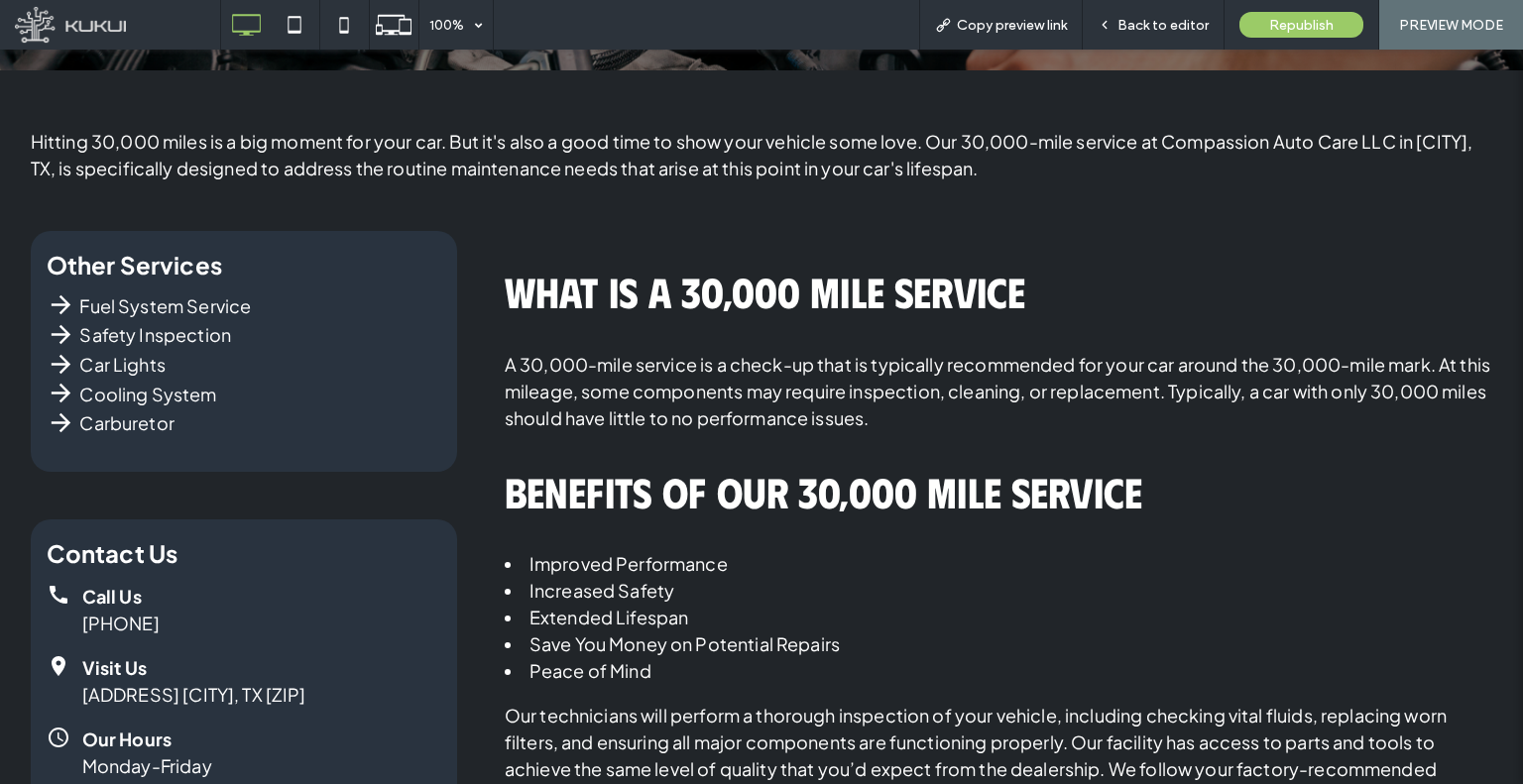 scroll, scrollTop: 0, scrollLeft: 0, axis: both 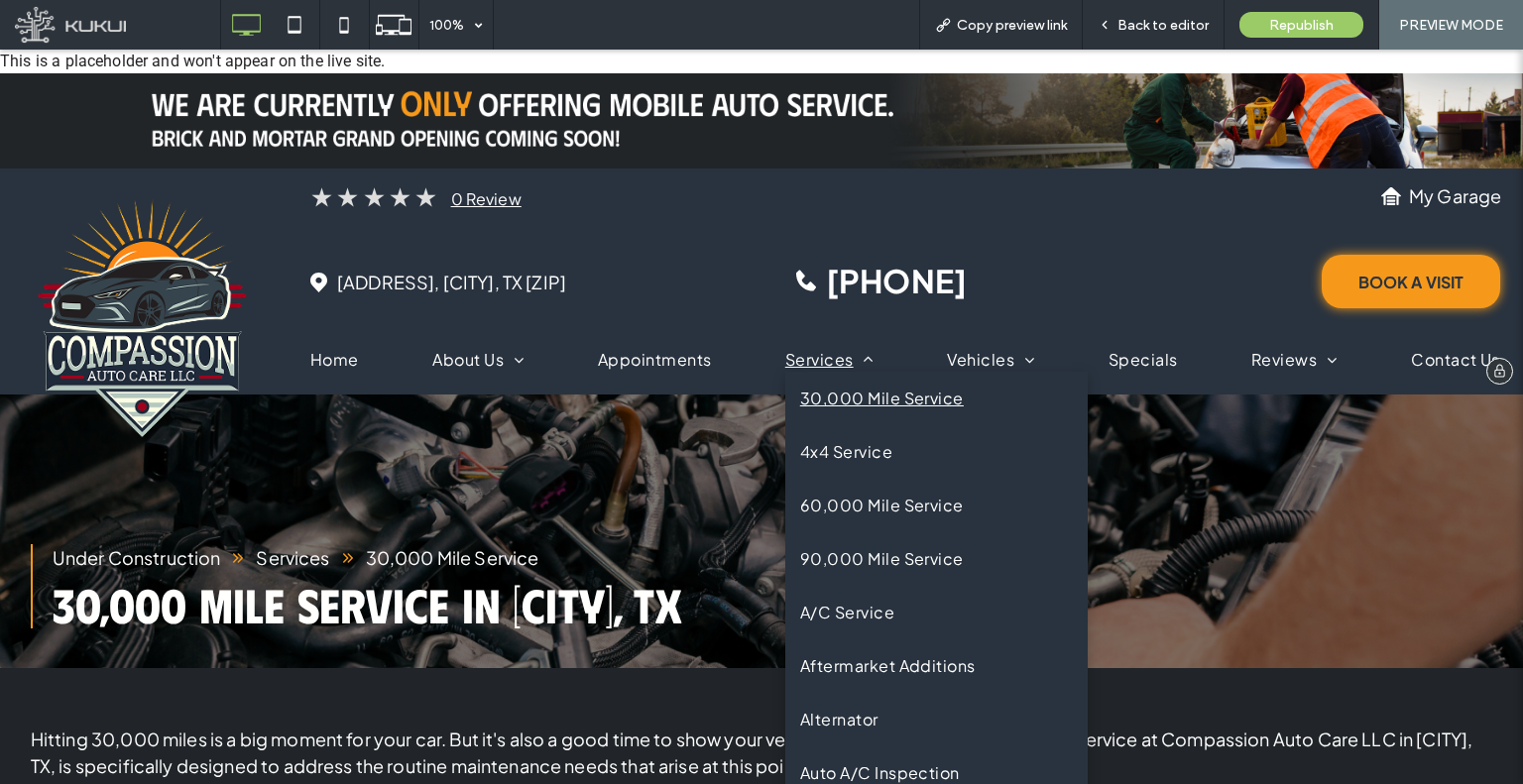 click on "Services" at bounding box center [829, 360] 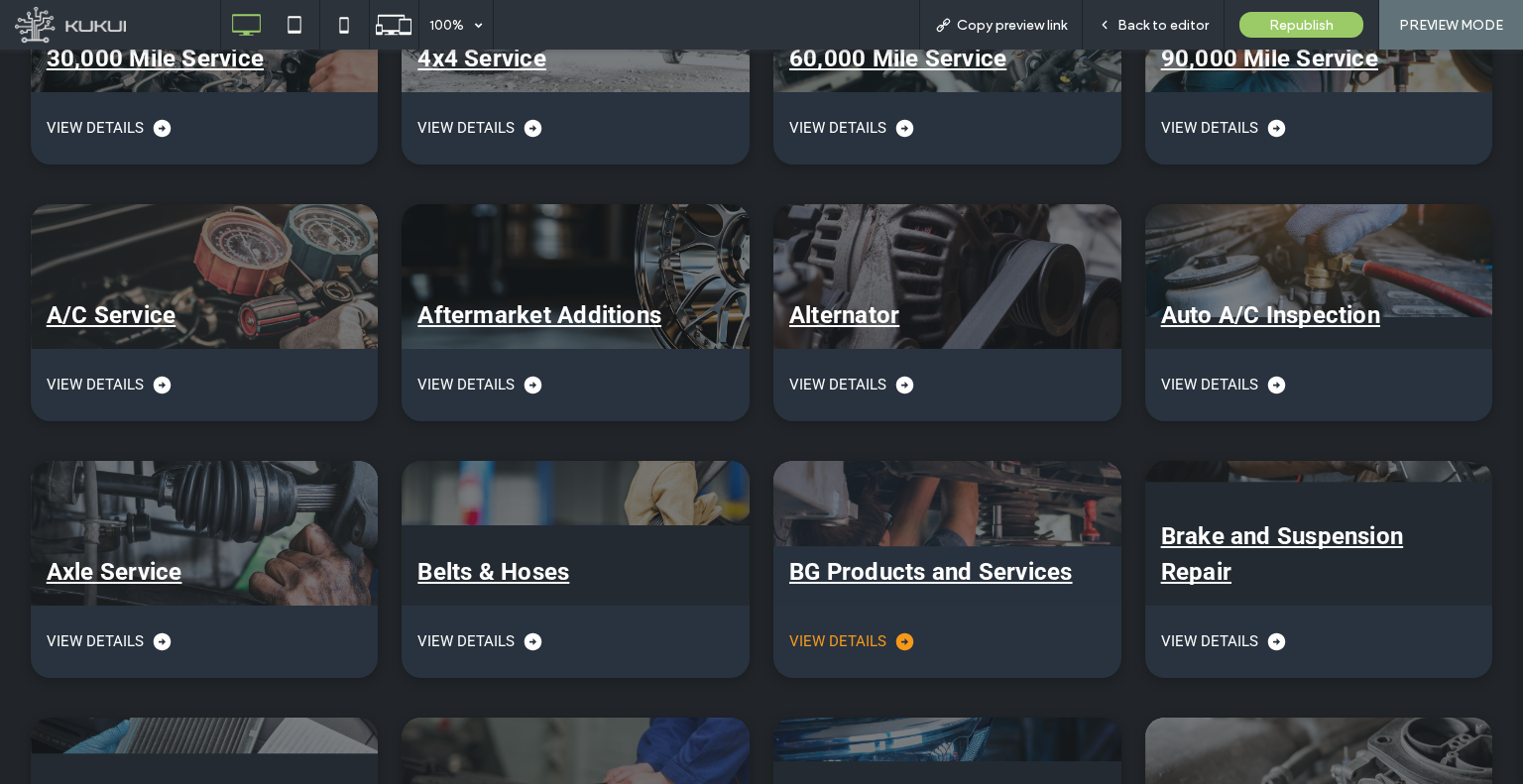 scroll, scrollTop: 1487, scrollLeft: 0, axis: vertical 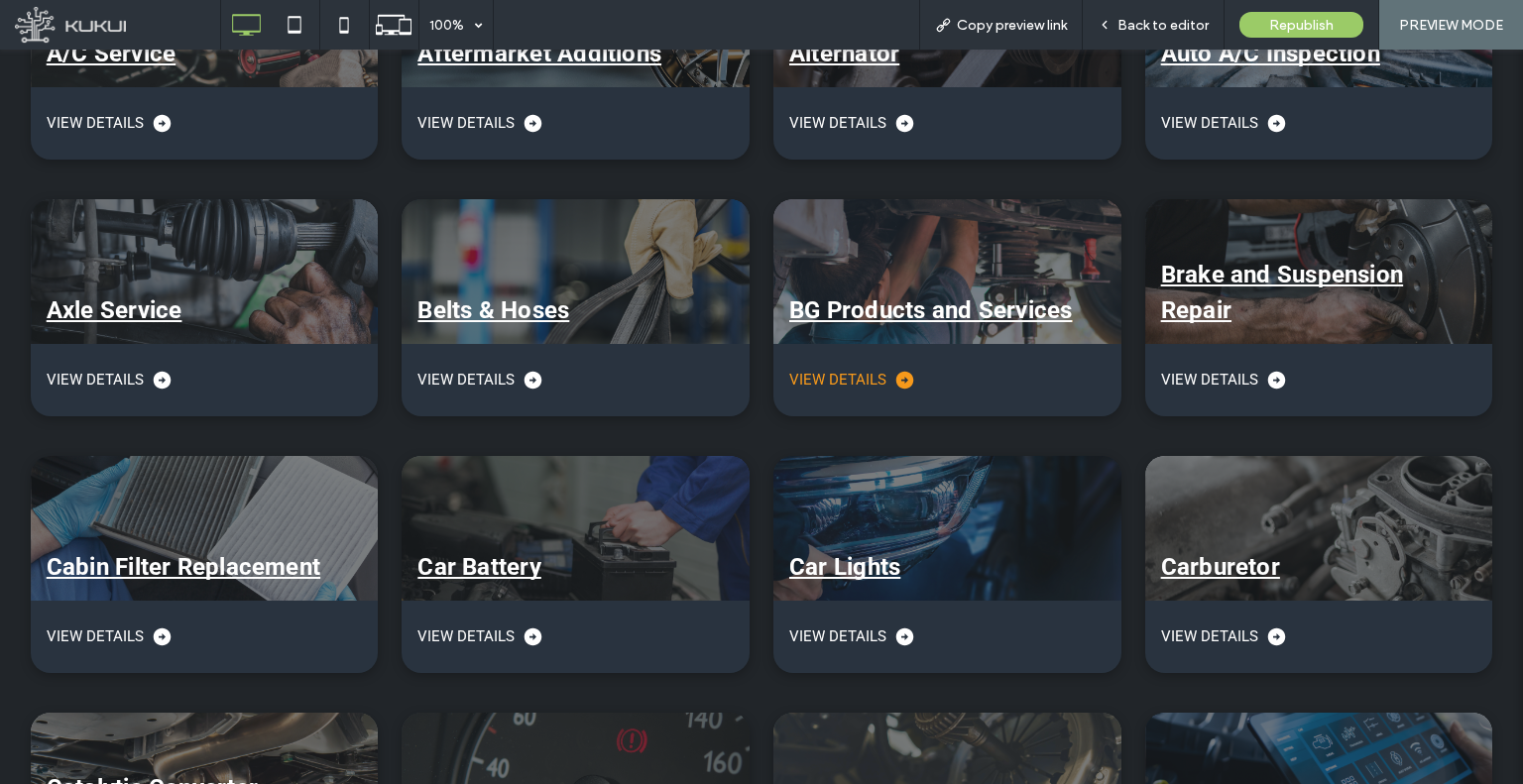 click on "View Details" at bounding box center (852, 380) 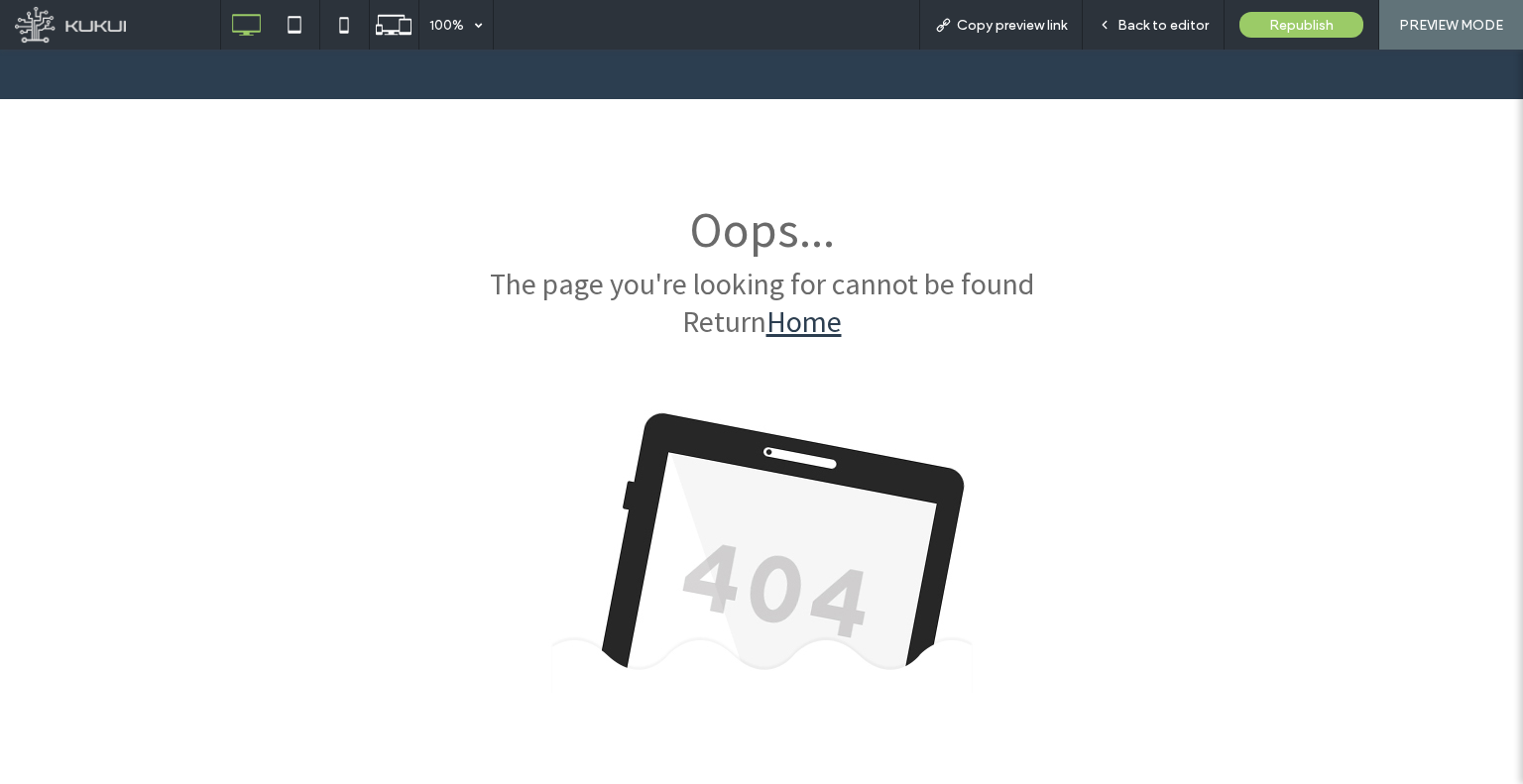 scroll, scrollTop: 0, scrollLeft: 0, axis: both 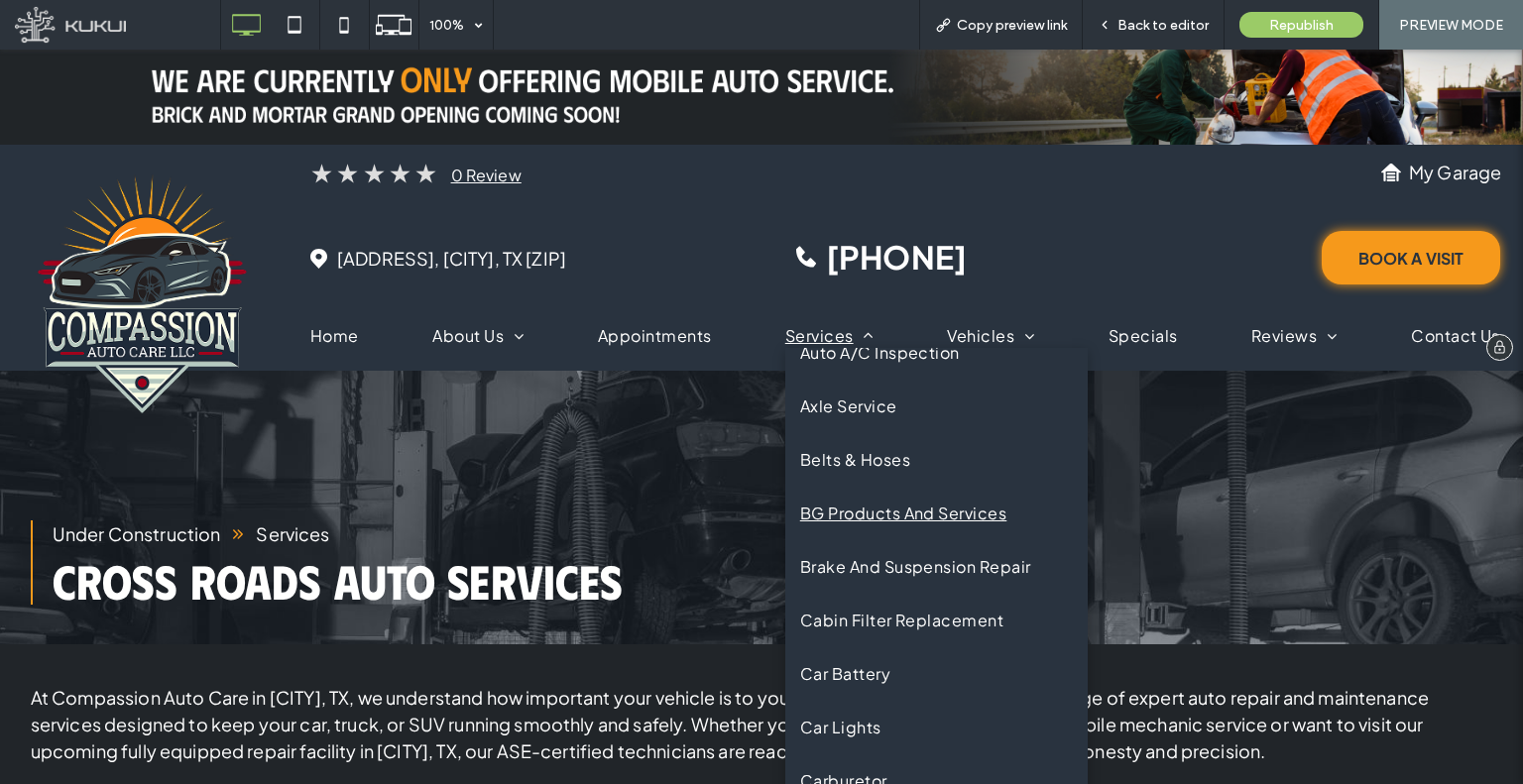click on "BG Products and Services" at bounding box center (903, 513) 